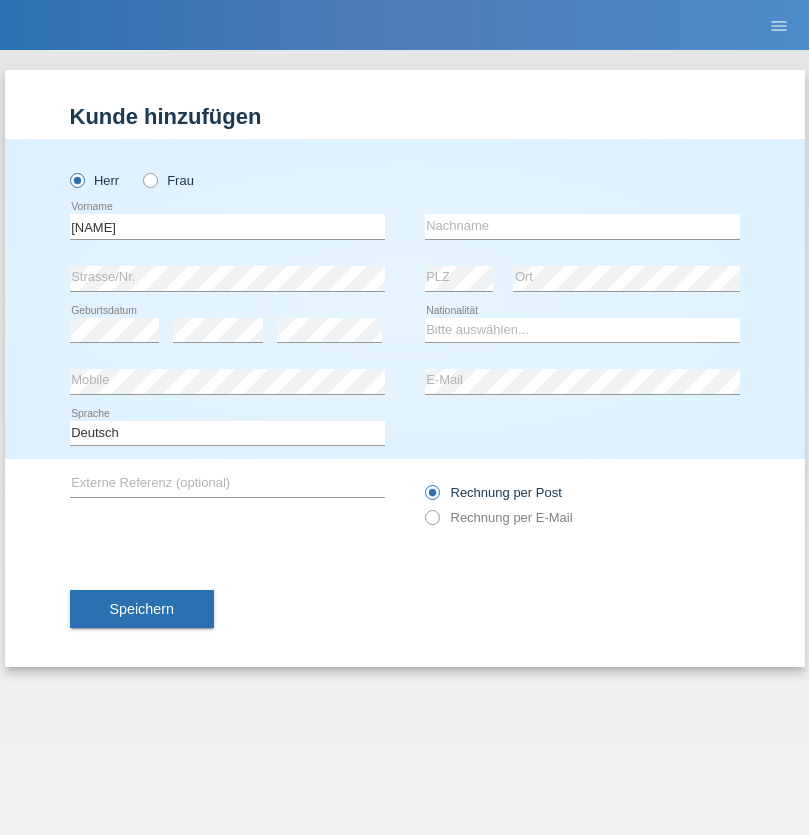 scroll, scrollTop: 0, scrollLeft: 0, axis: both 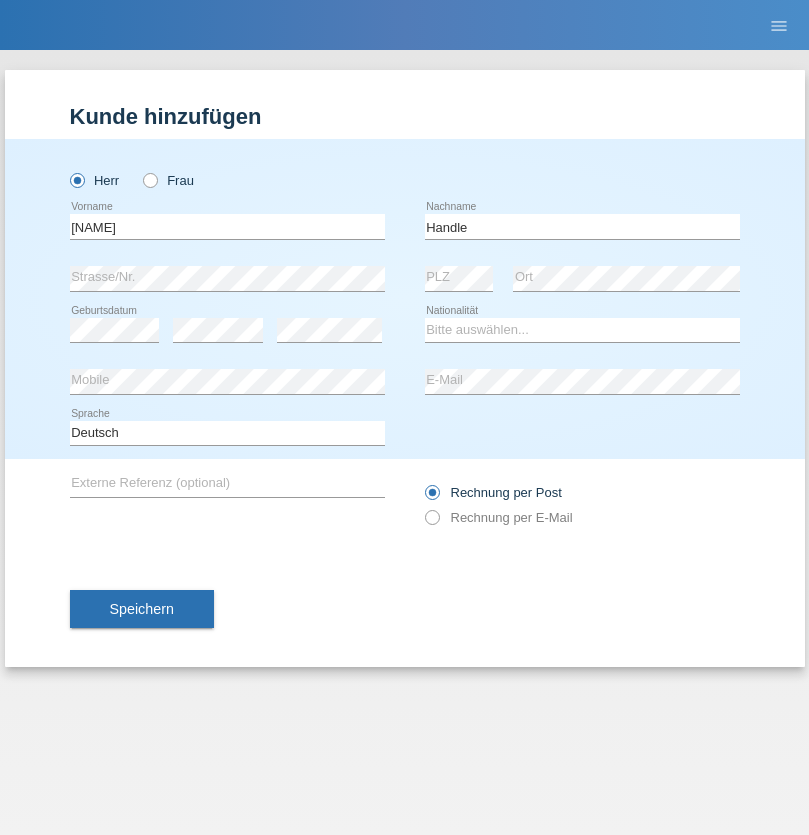 type on "Handle" 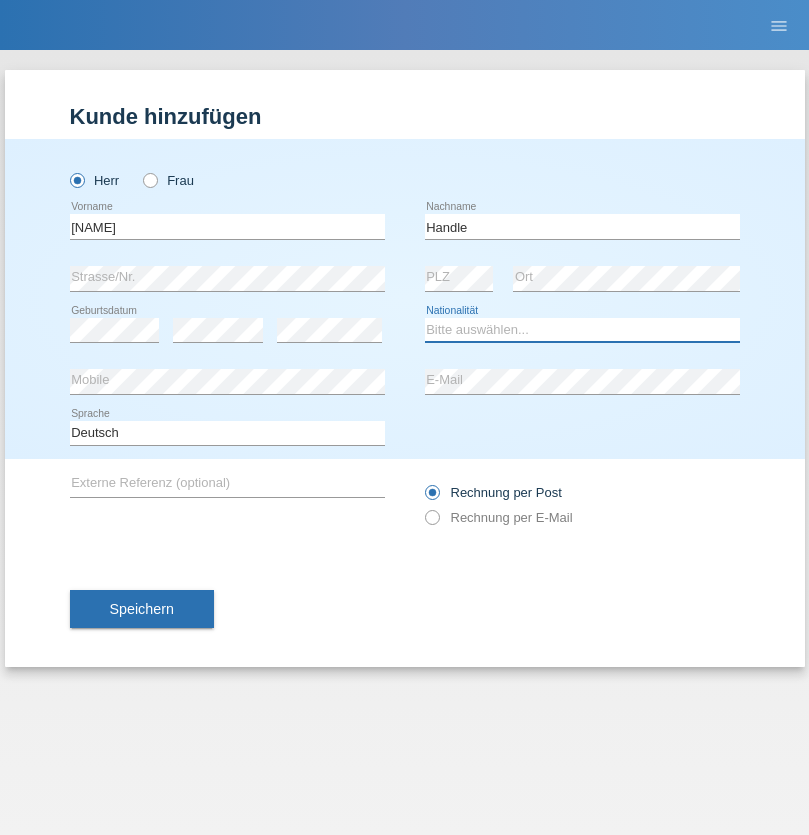 select on "AT" 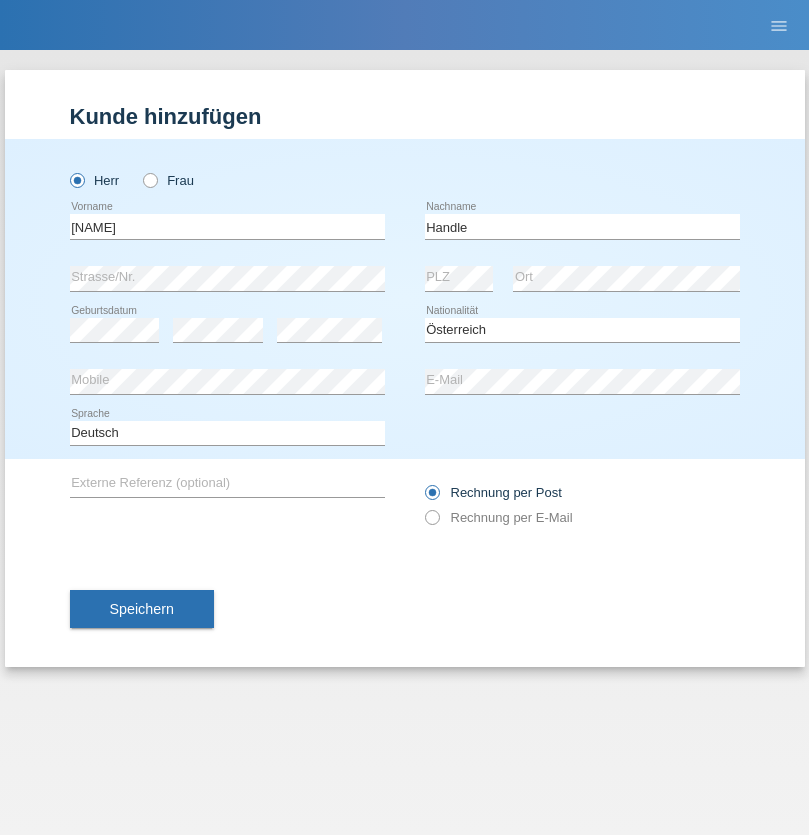 select on "C" 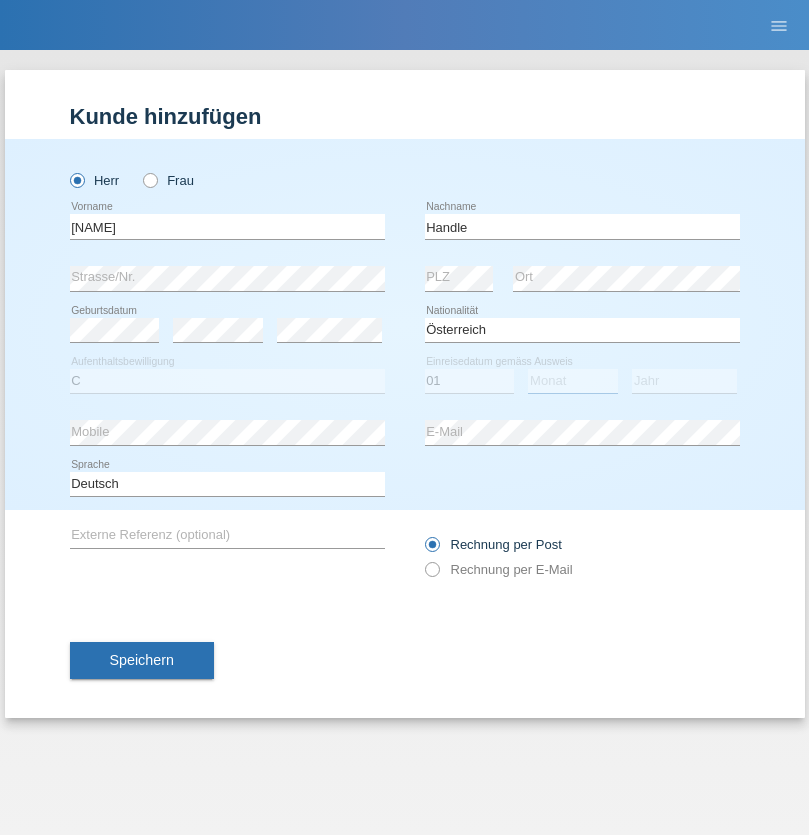select on "12" 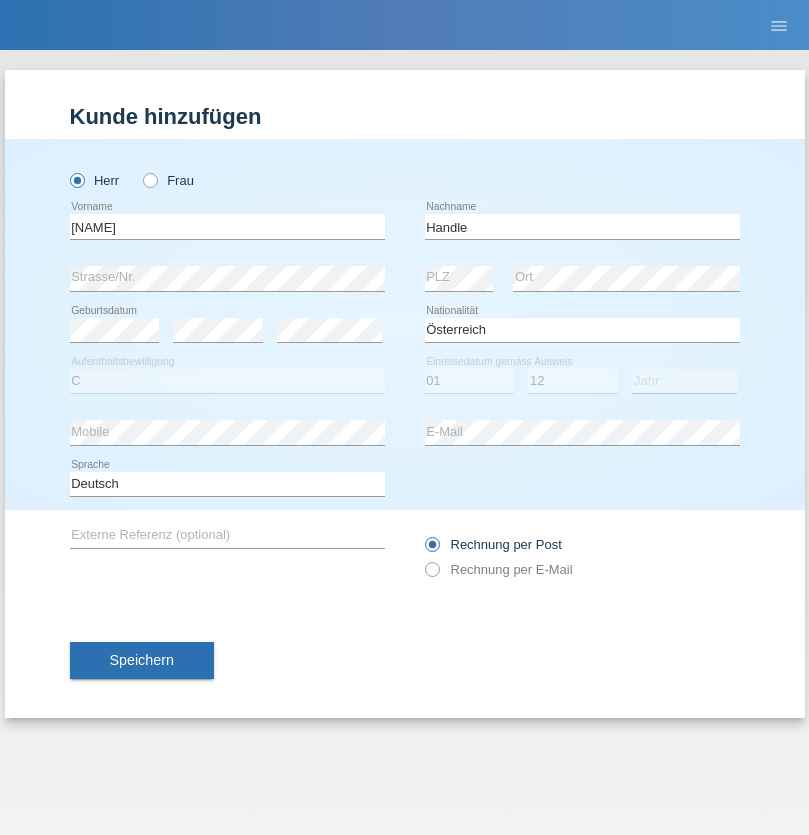 select on "2021" 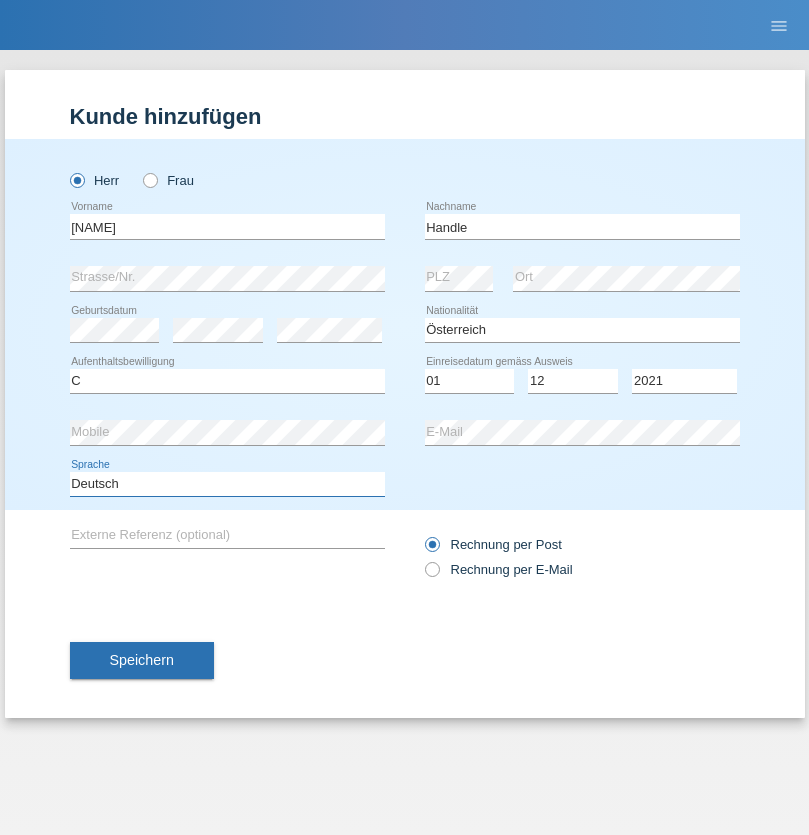 select on "en" 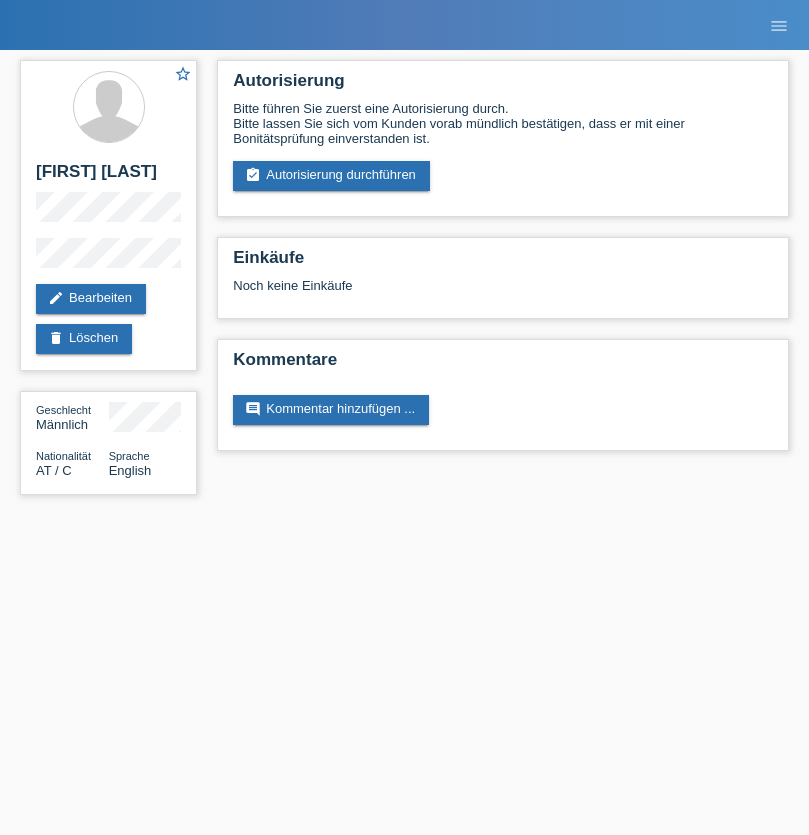 scroll, scrollTop: 0, scrollLeft: 0, axis: both 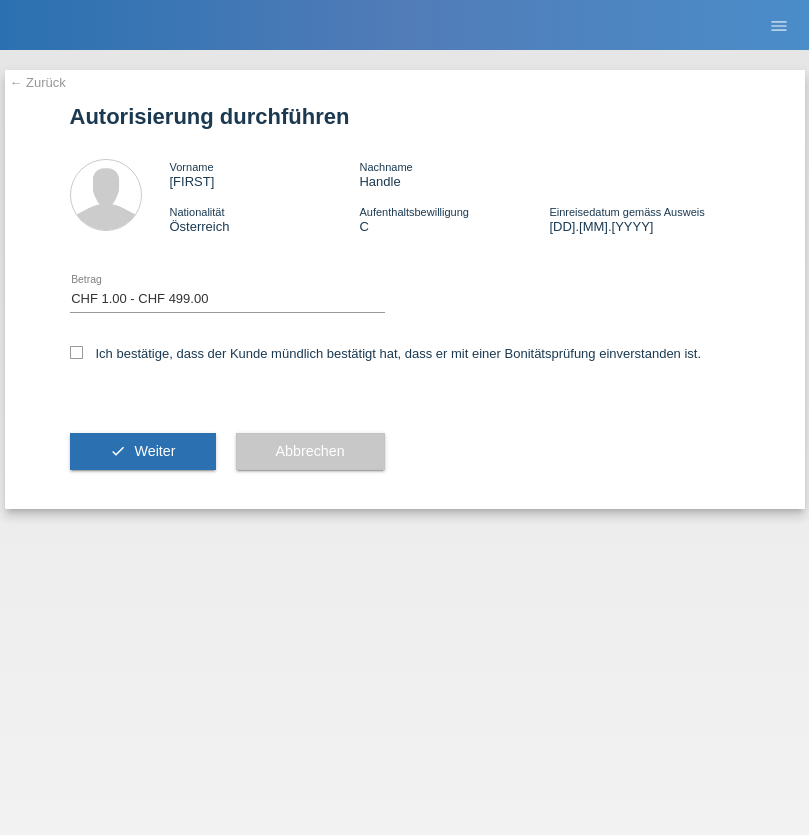 select on "1" 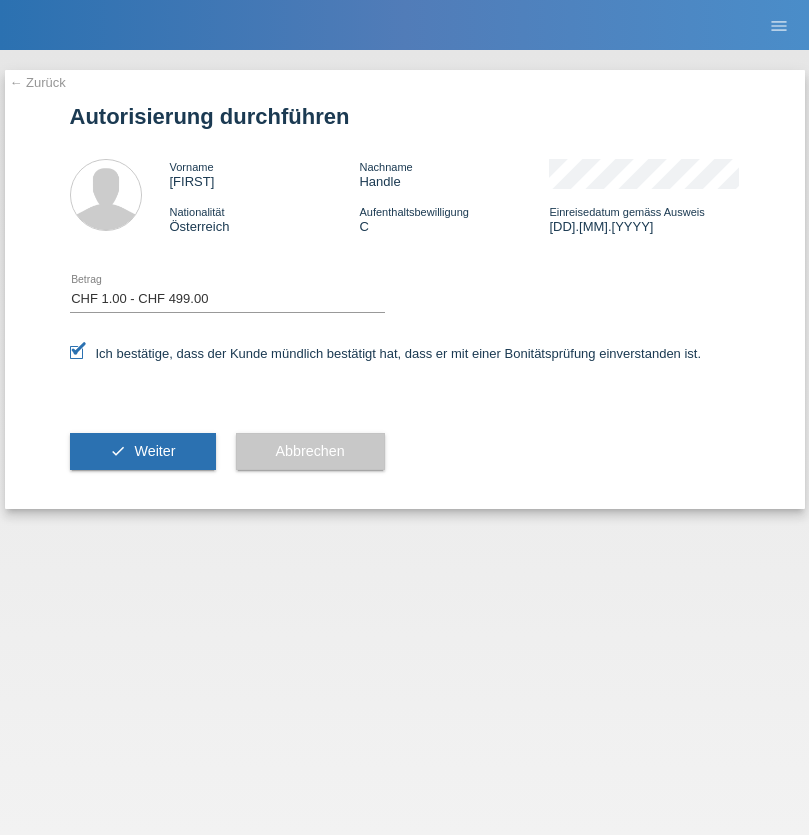 scroll, scrollTop: 0, scrollLeft: 0, axis: both 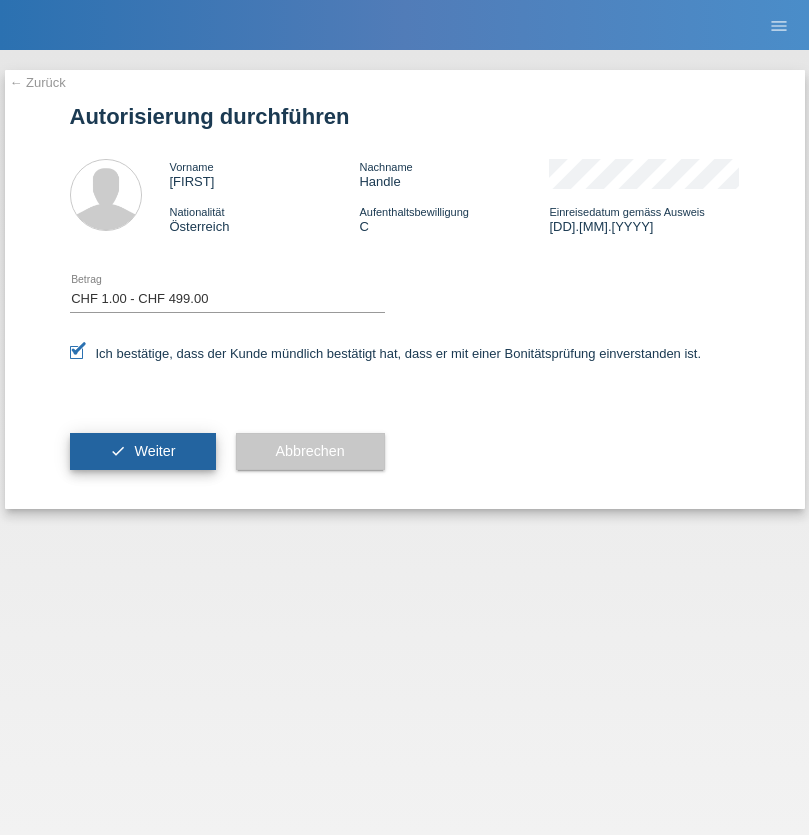 click on "Weiter" at bounding box center (154, 451) 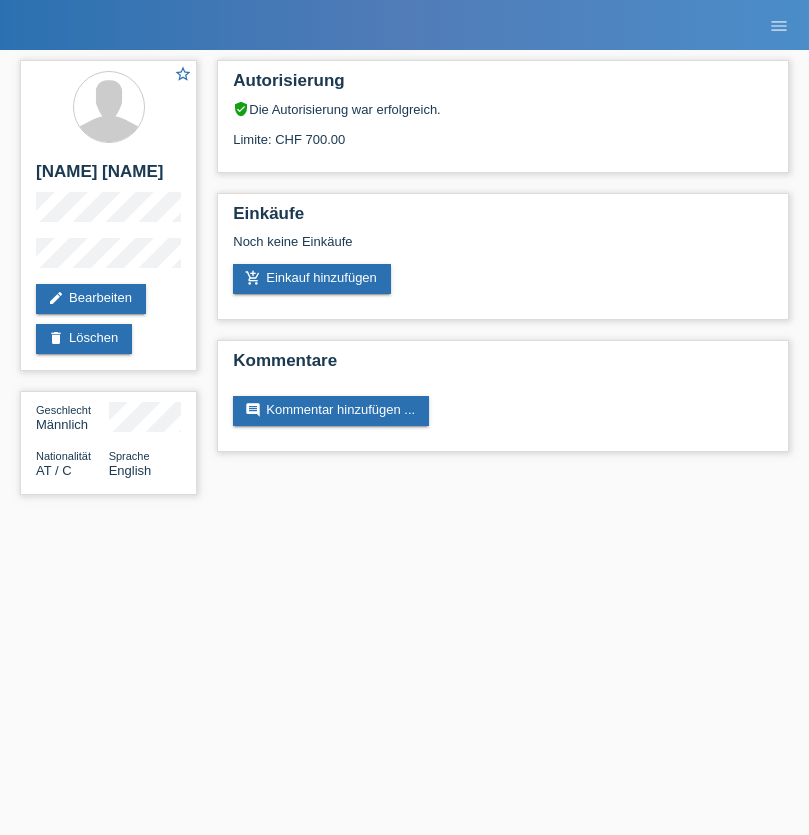 scroll, scrollTop: 0, scrollLeft: 0, axis: both 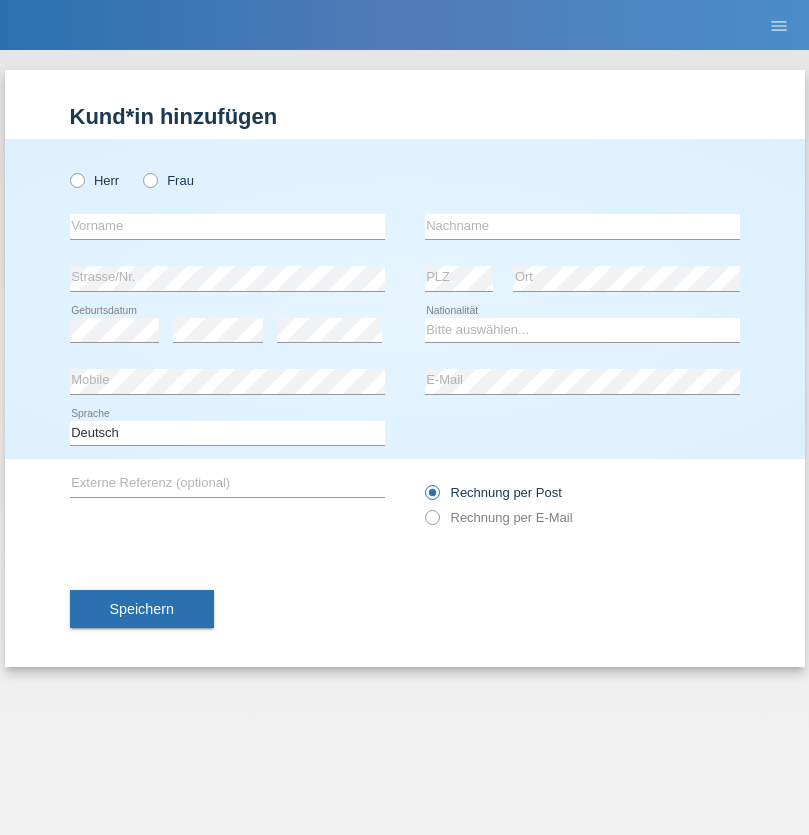 radio on "true" 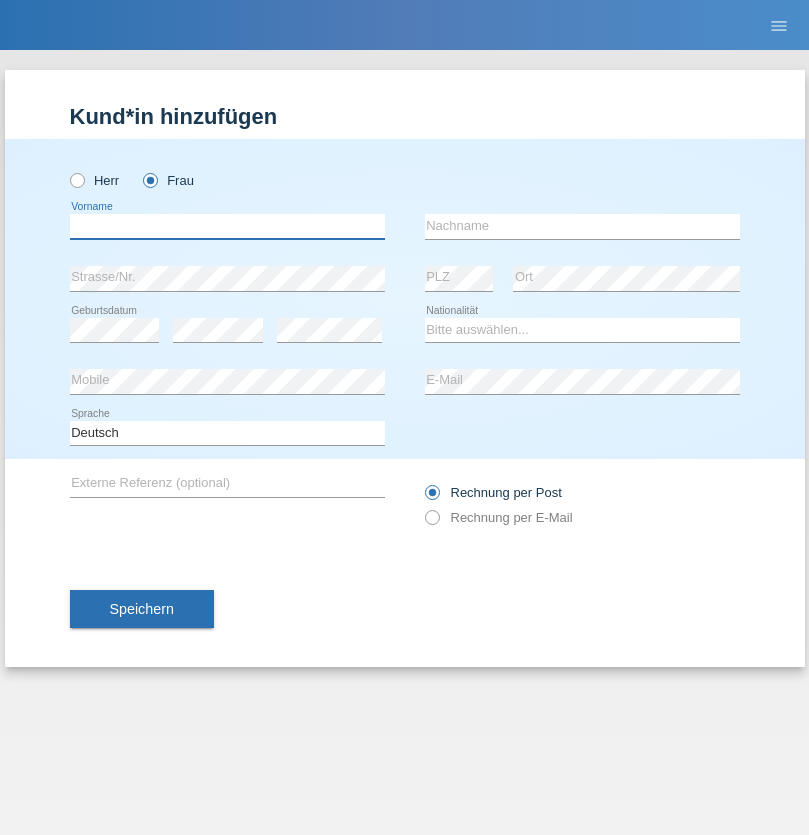 click at bounding box center [227, 226] 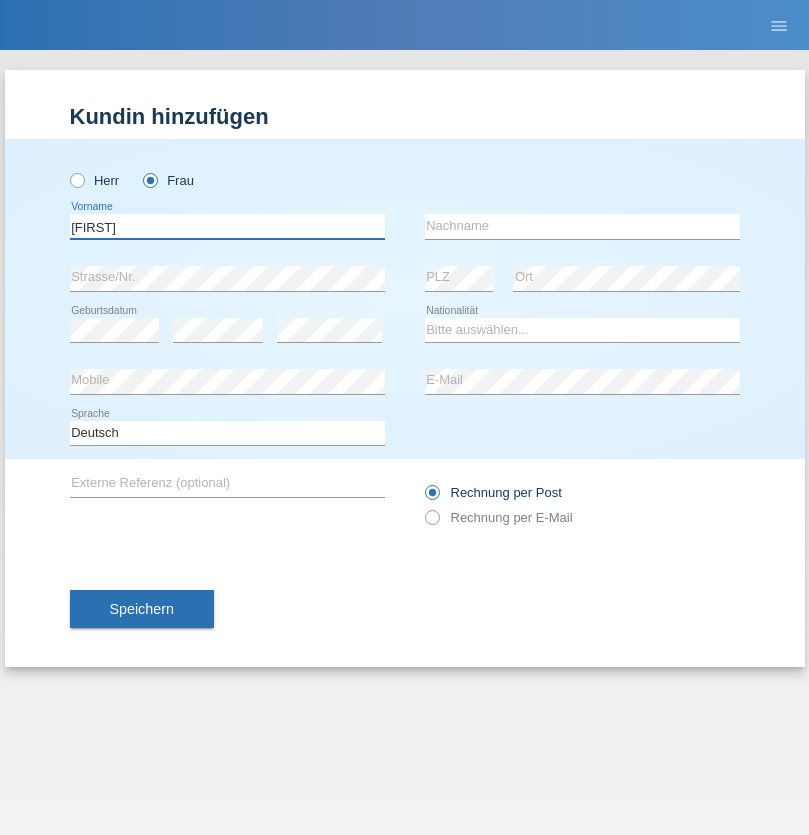 type on "[NAME]" 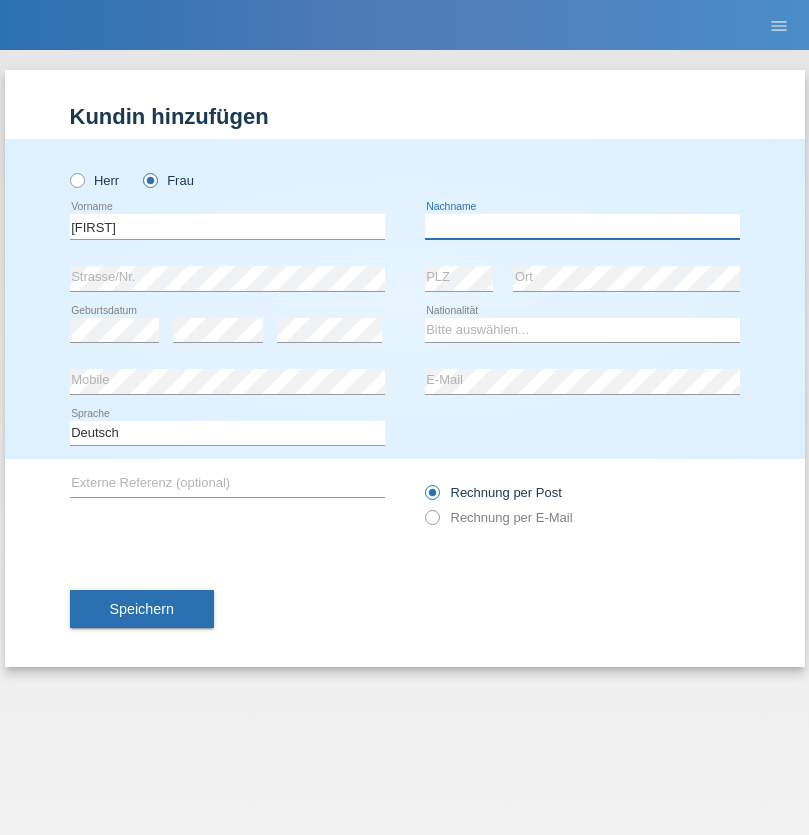 click at bounding box center (582, 226) 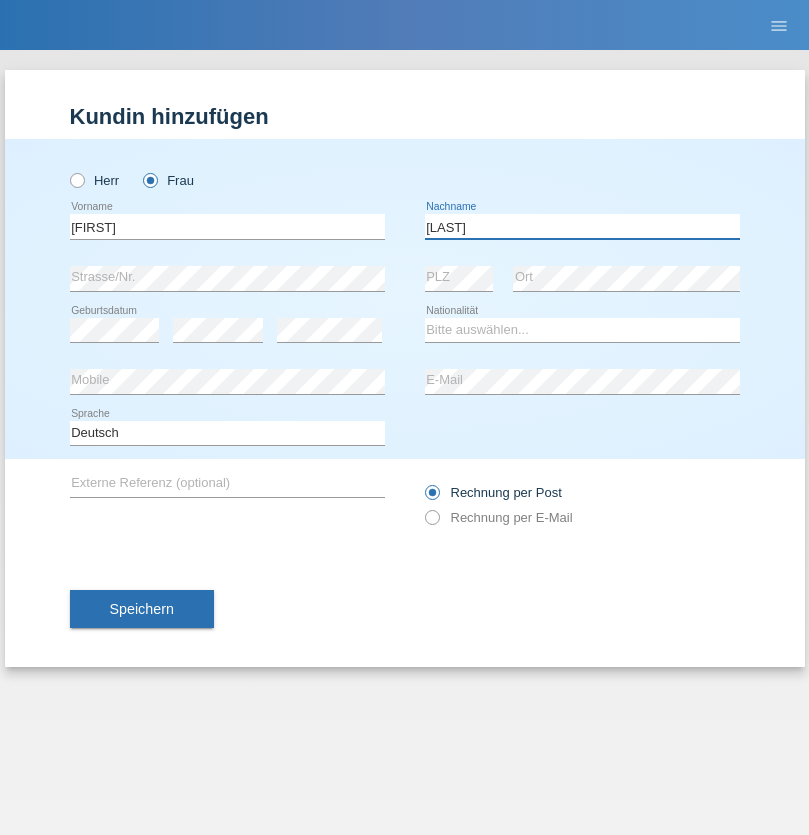 type on "[LAST]" 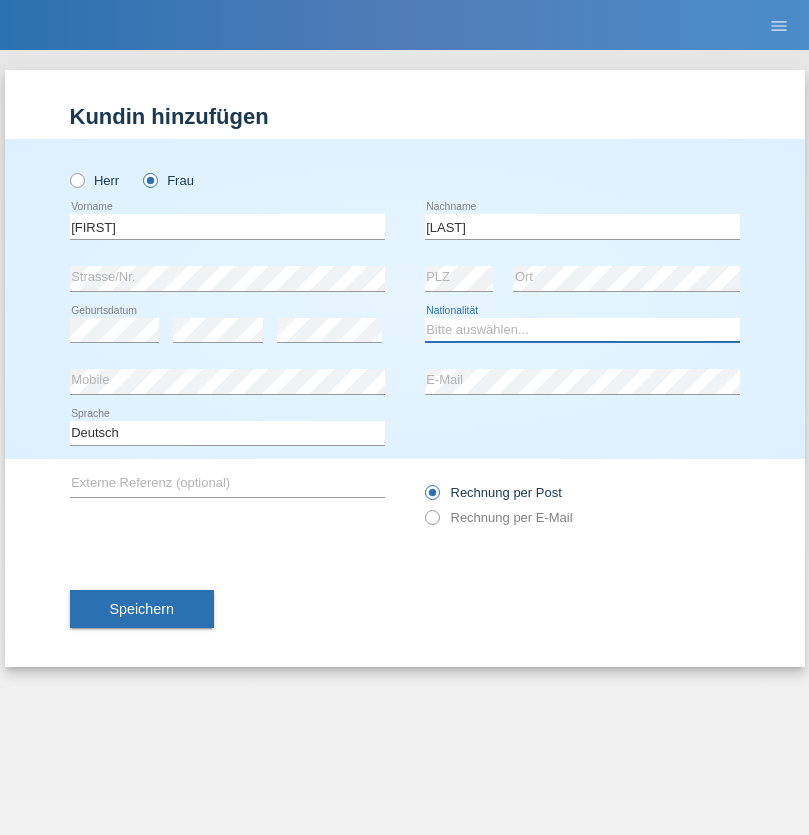 select on "AF" 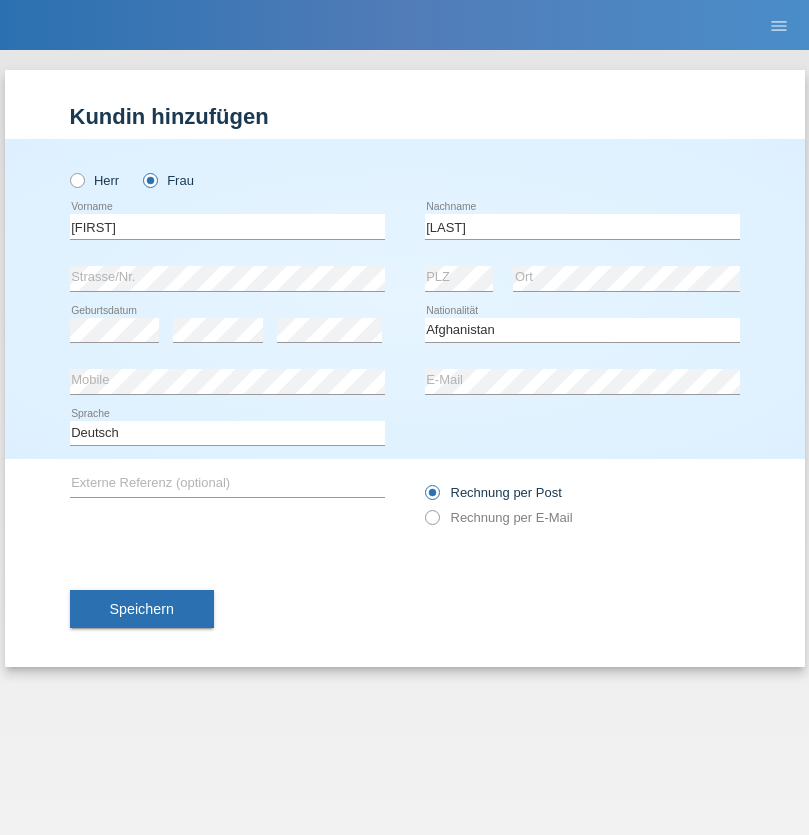 select on "C" 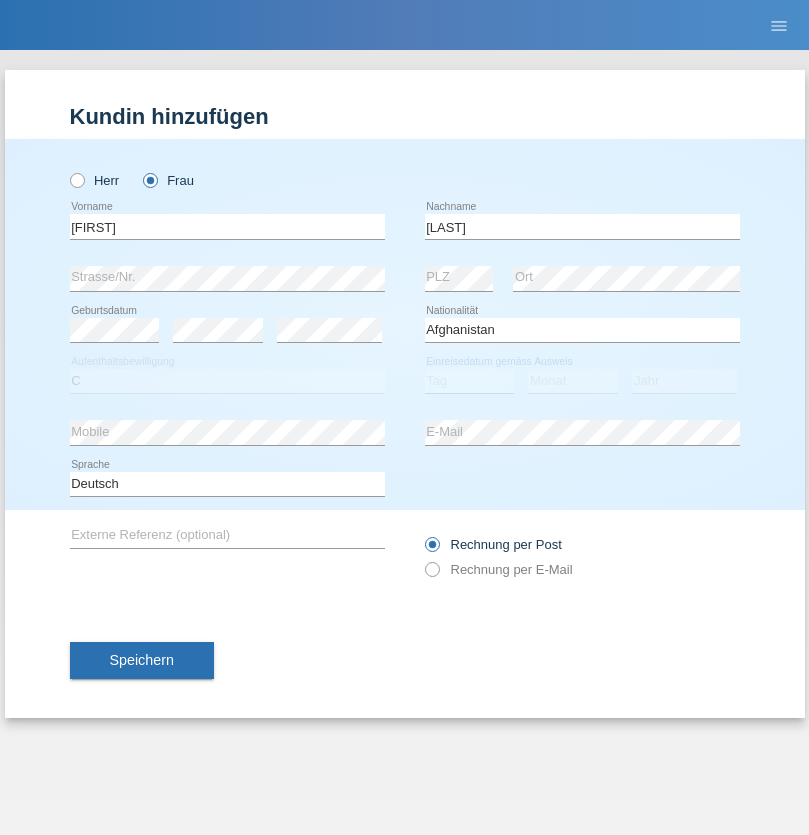 select on "01" 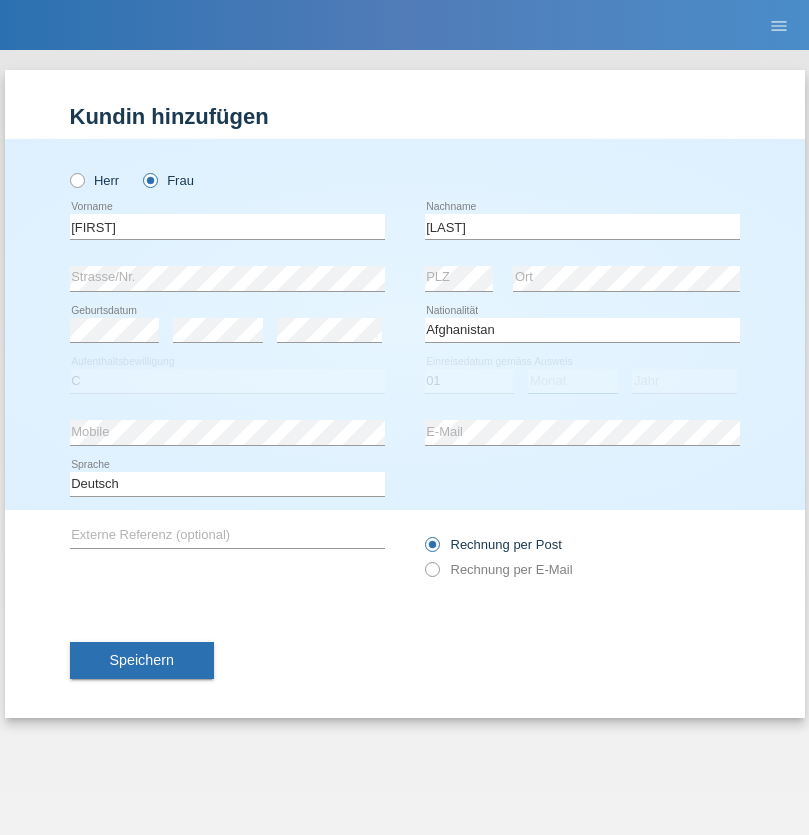 select on "02" 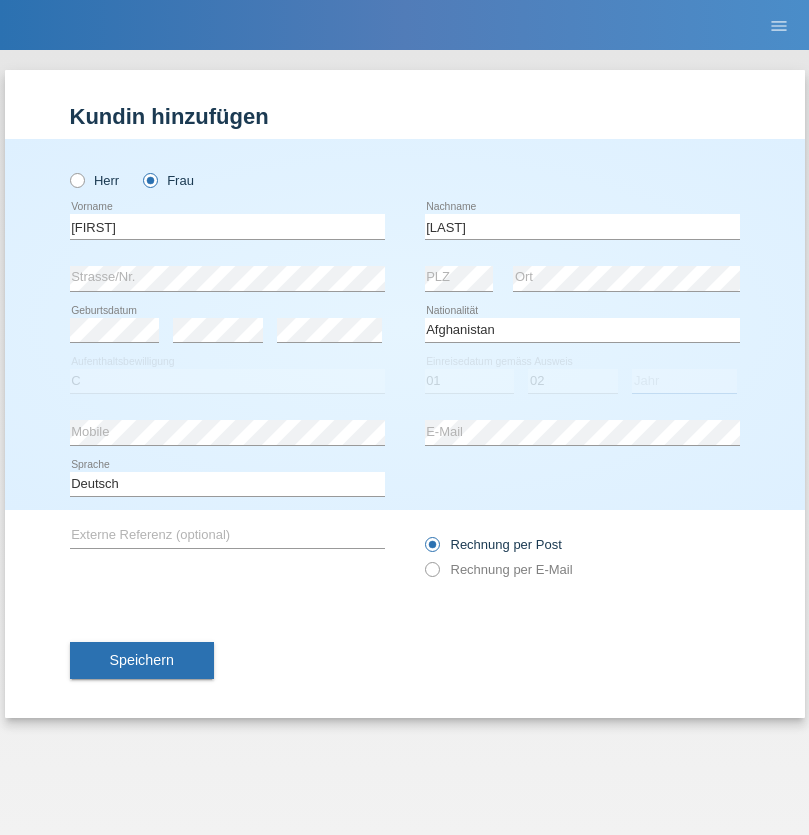 select on "2021" 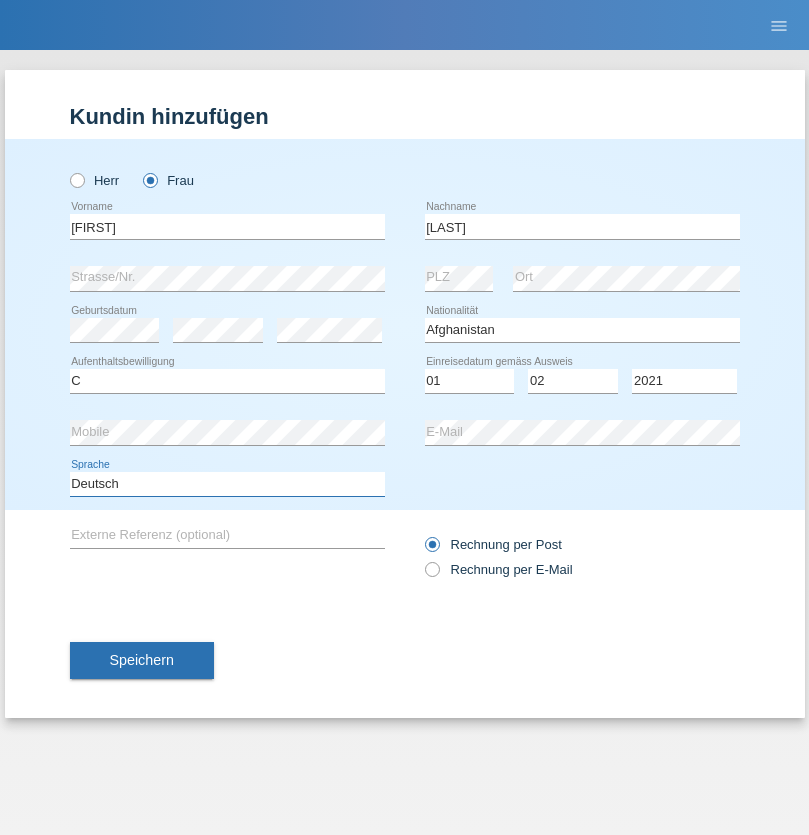 select on "en" 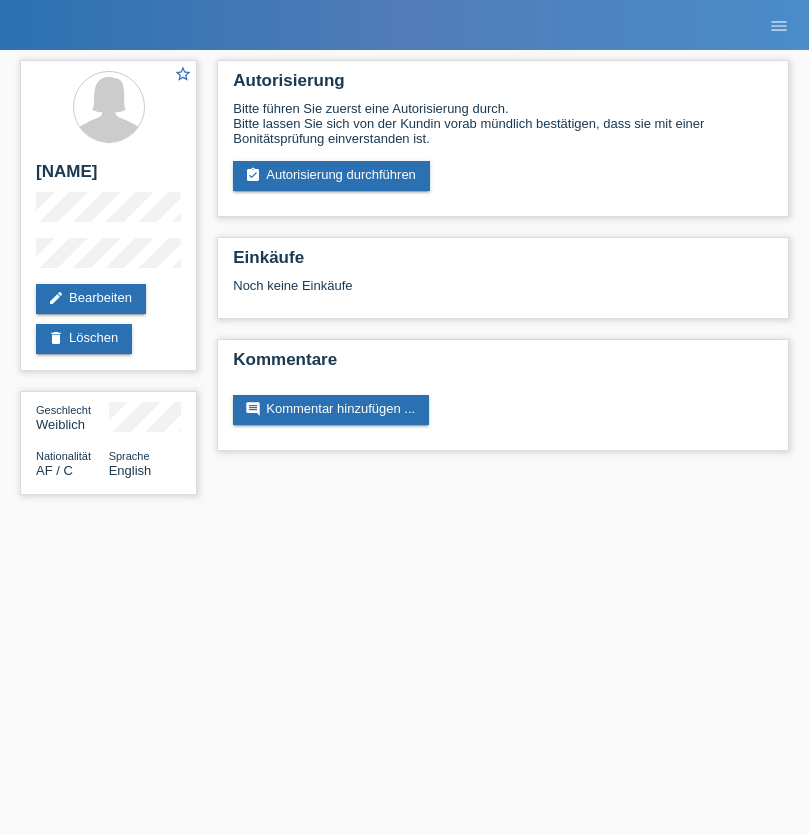 scroll, scrollTop: 0, scrollLeft: 0, axis: both 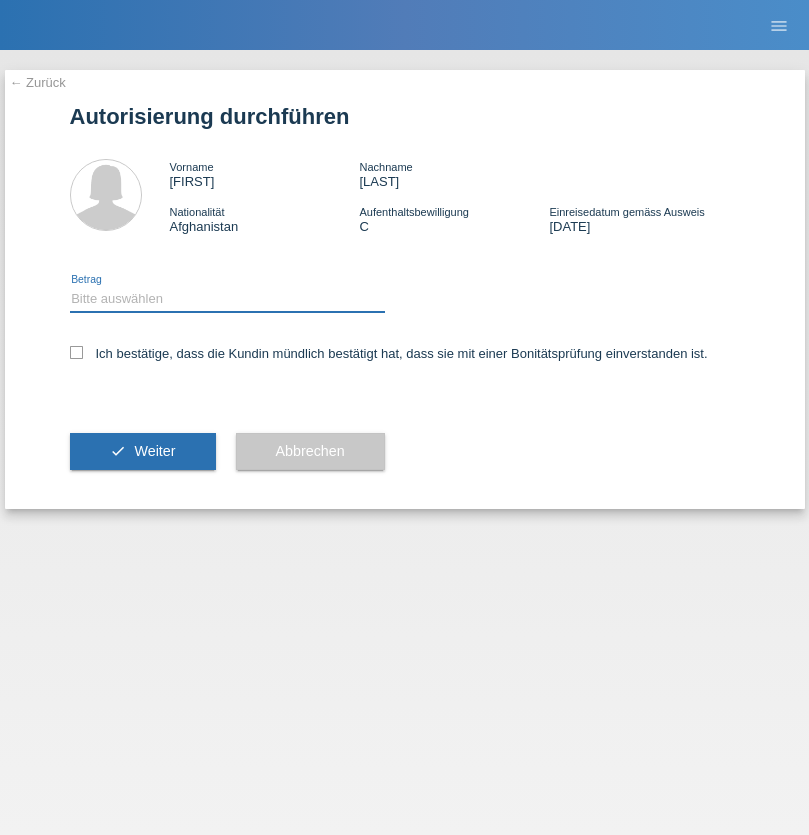 select on "1" 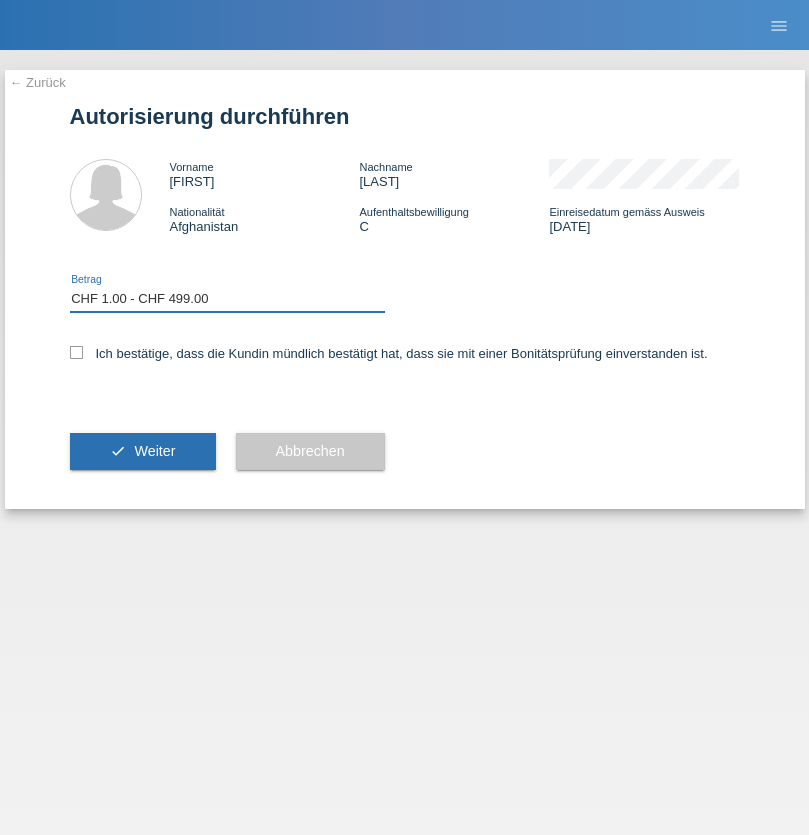 scroll, scrollTop: 0, scrollLeft: 0, axis: both 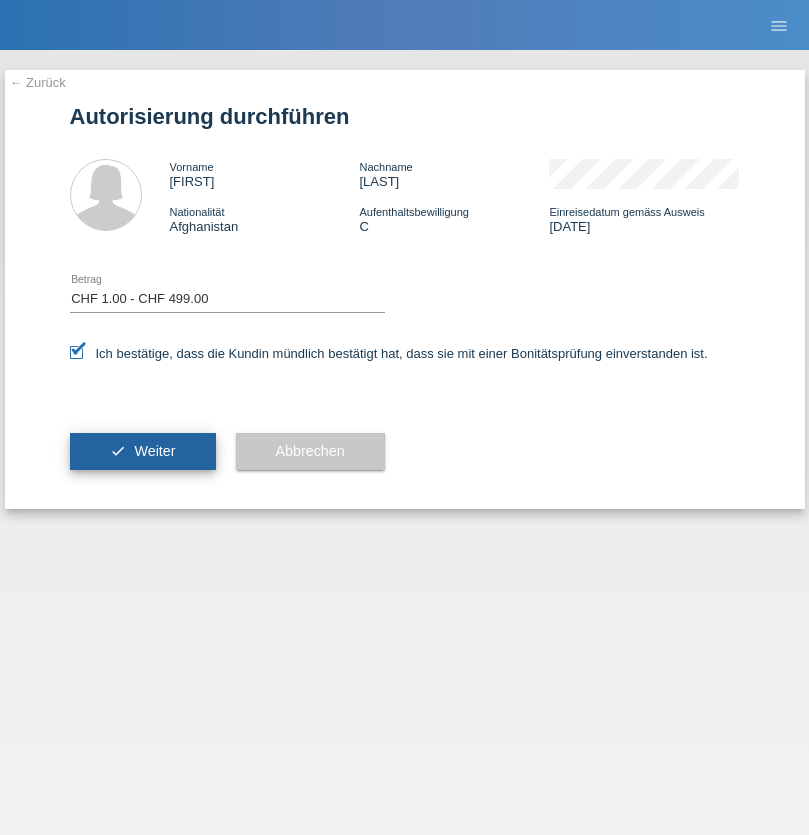 click on "Weiter" at bounding box center [154, 451] 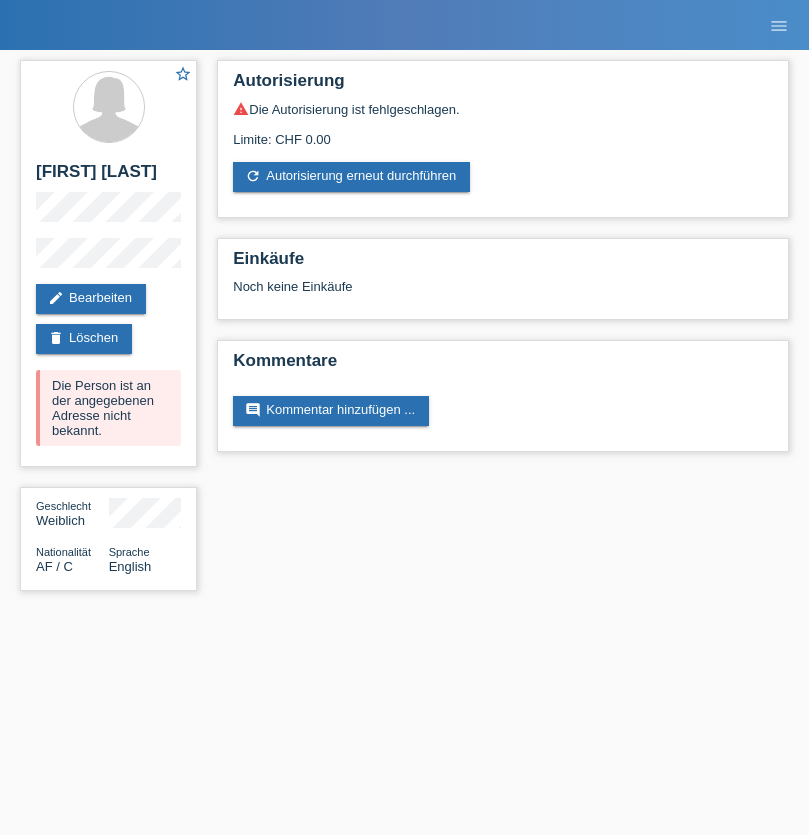 scroll, scrollTop: 0, scrollLeft: 0, axis: both 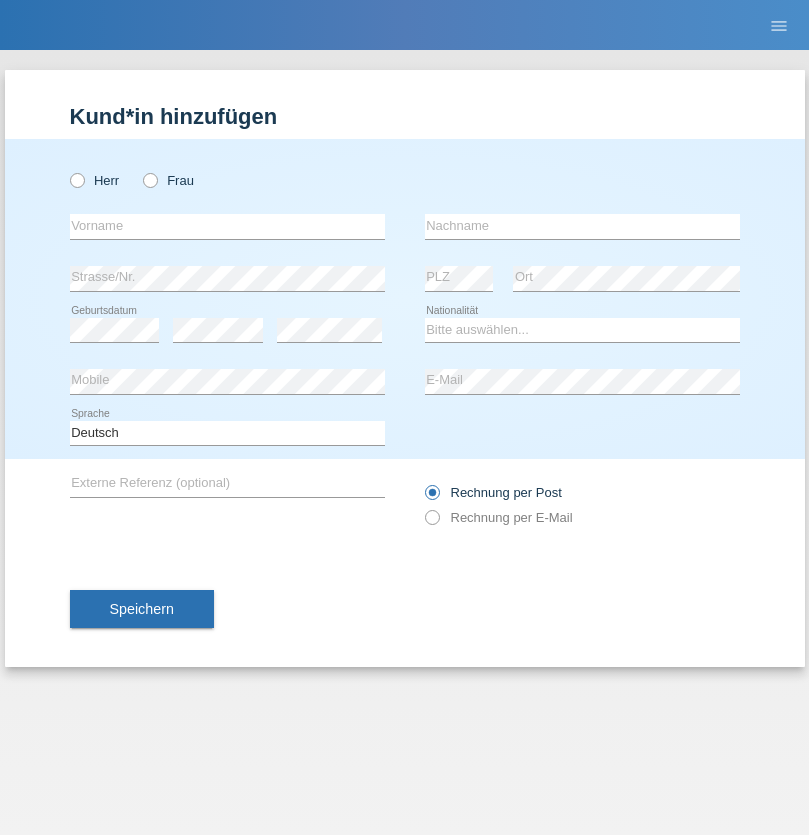 radio on "true" 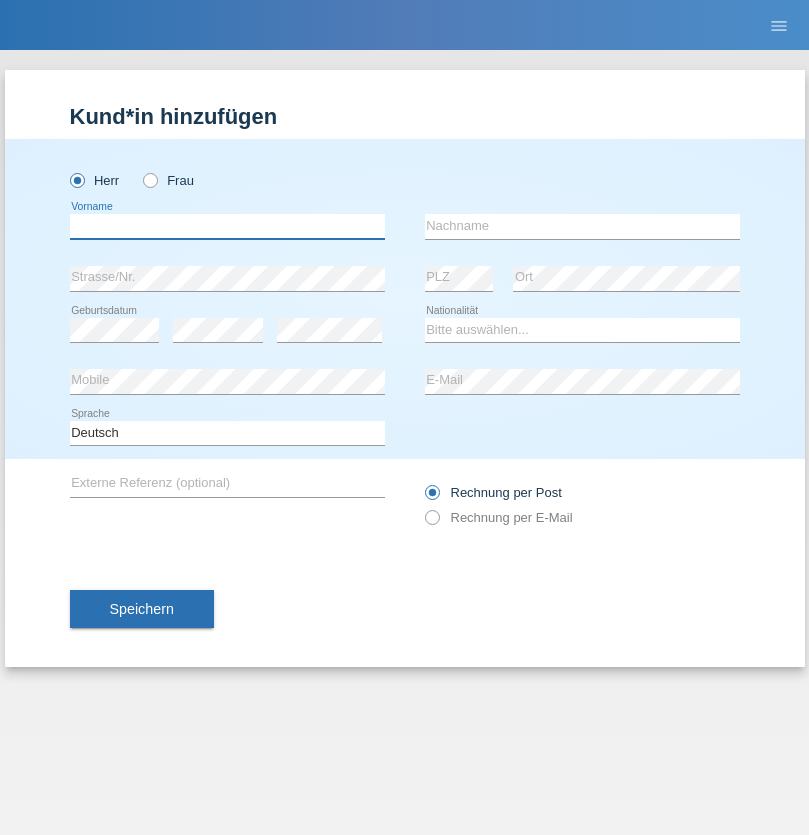click at bounding box center [227, 226] 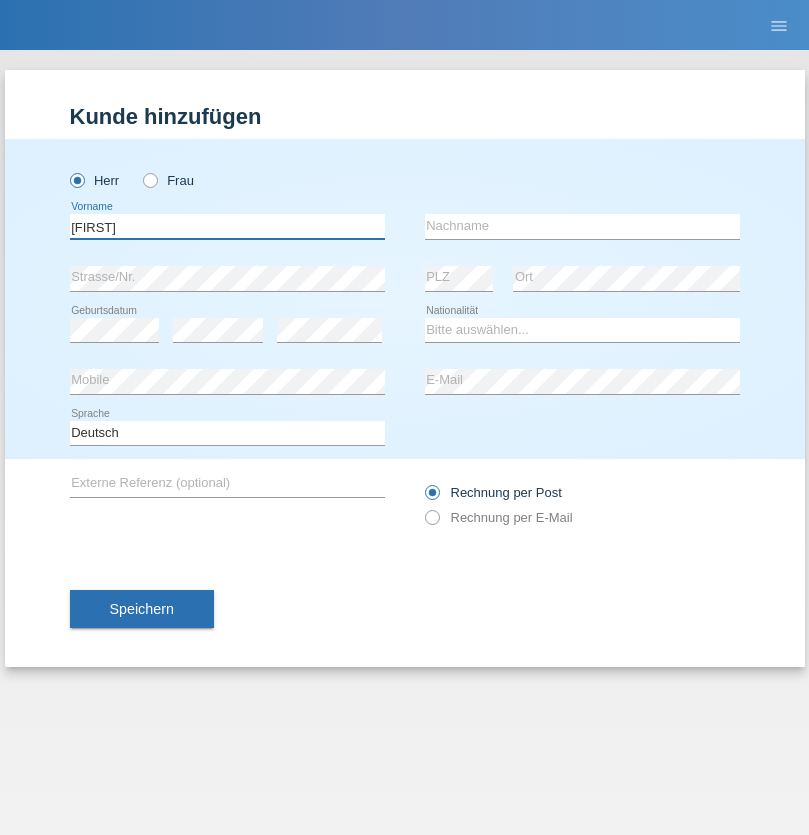 type on "Dominik" 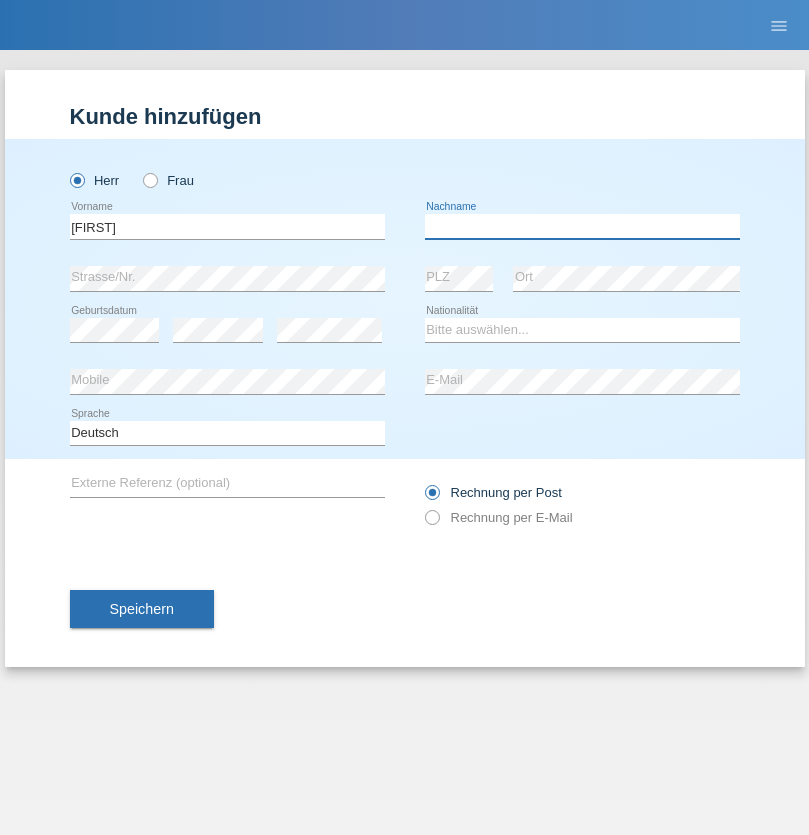 click at bounding box center [582, 226] 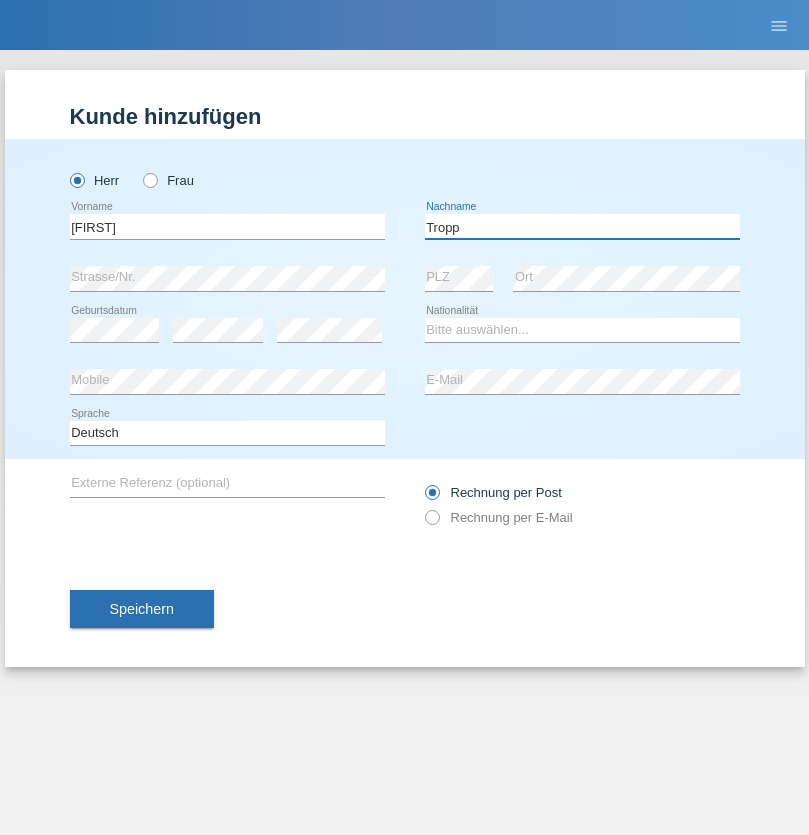 type on "Tropp" 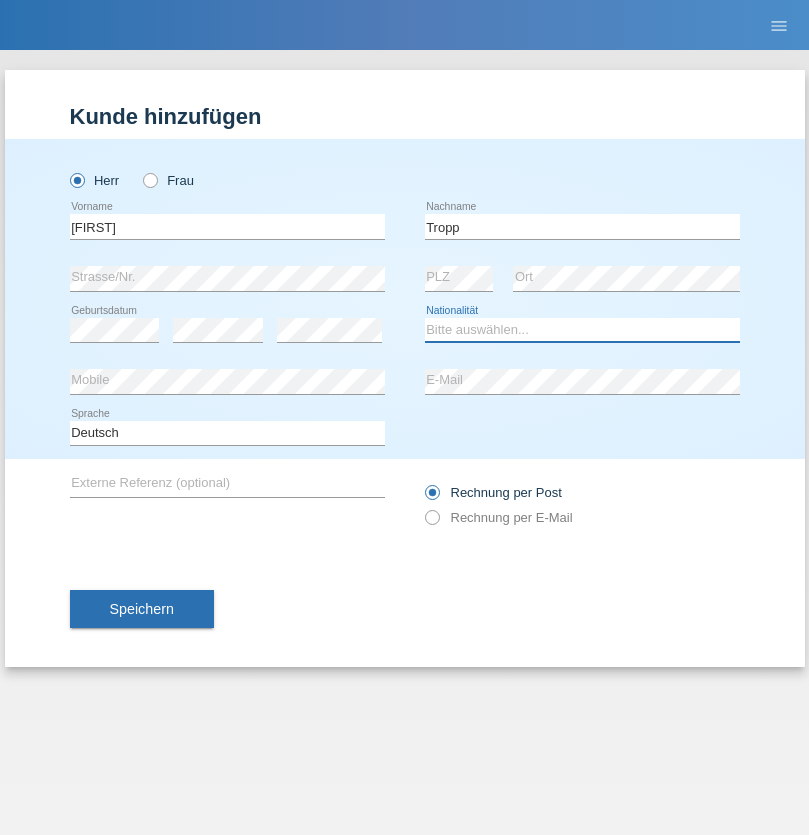select on "SK" 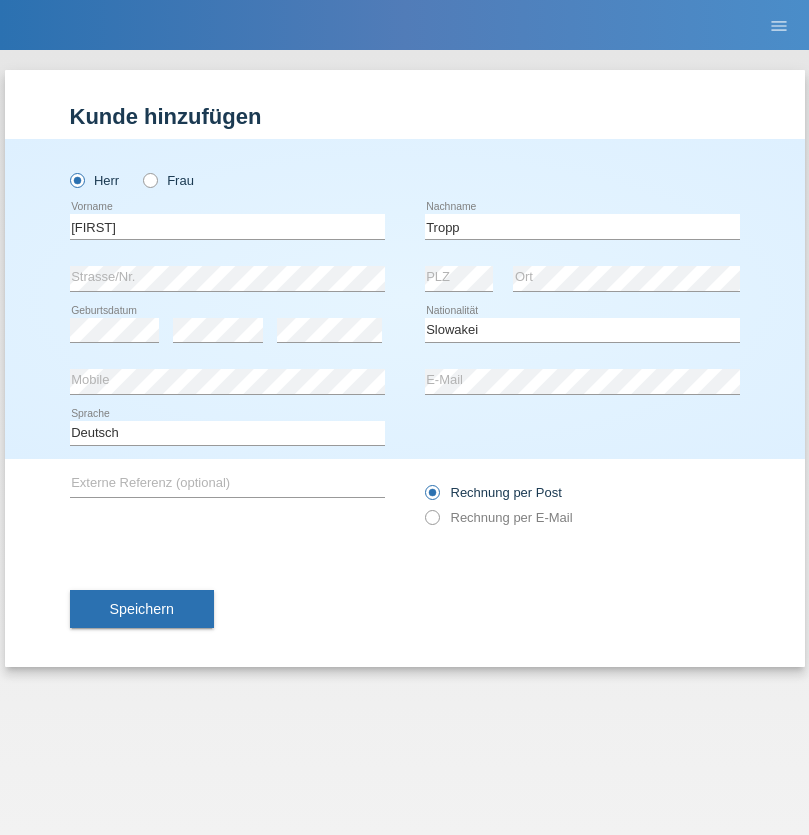 select on "C" 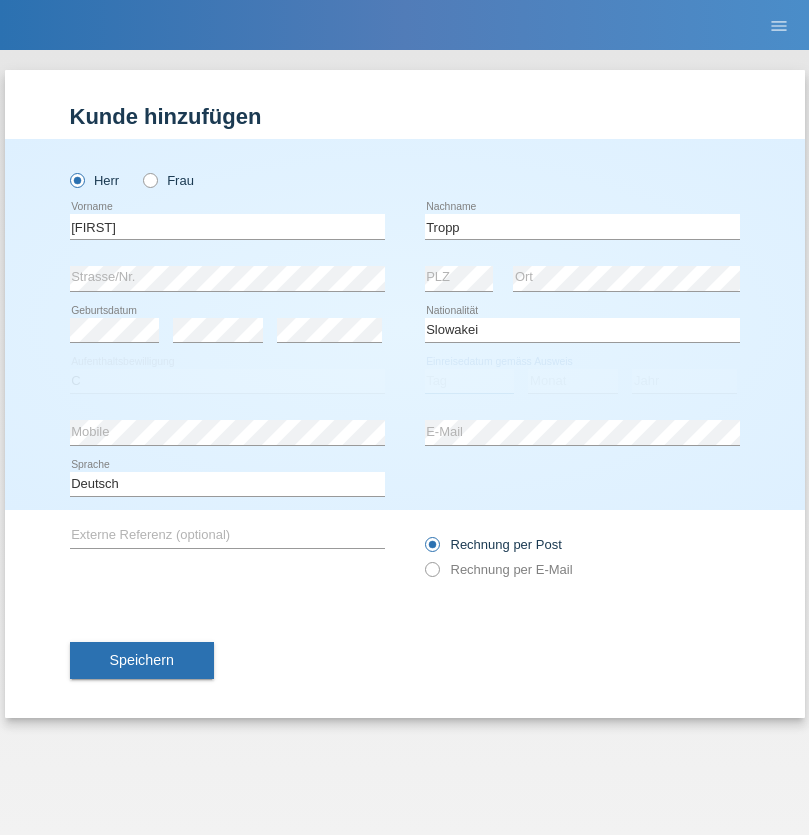 select on "06" 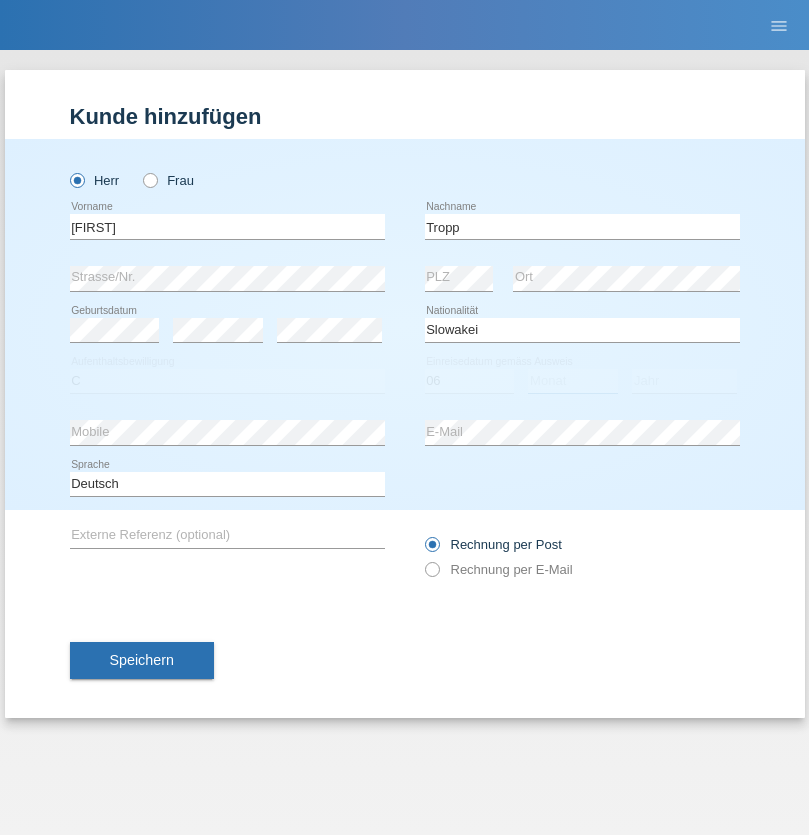 select on "08" 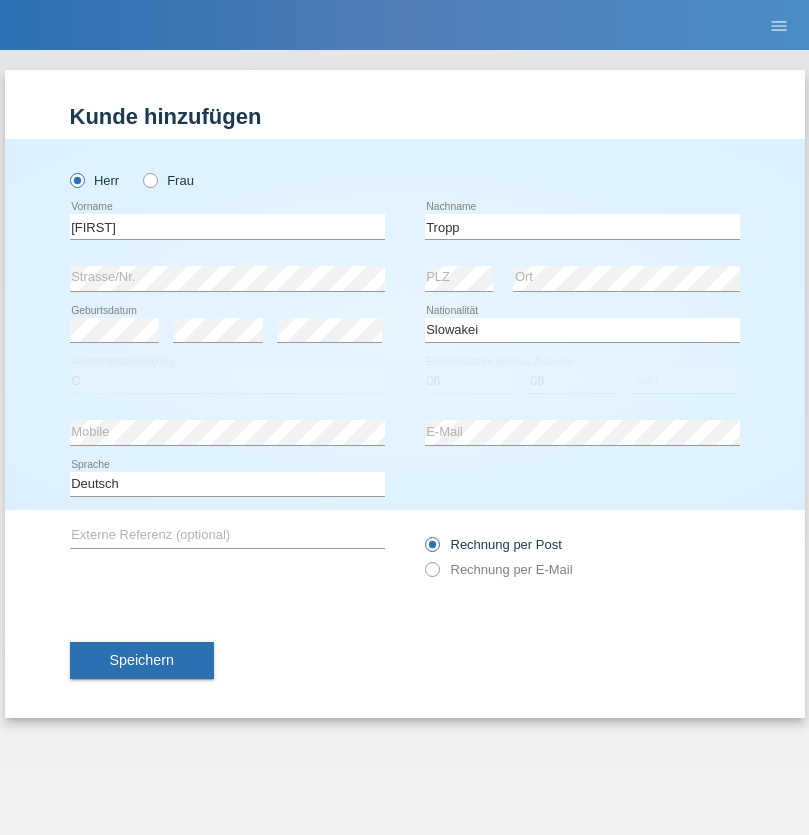select on "2021" 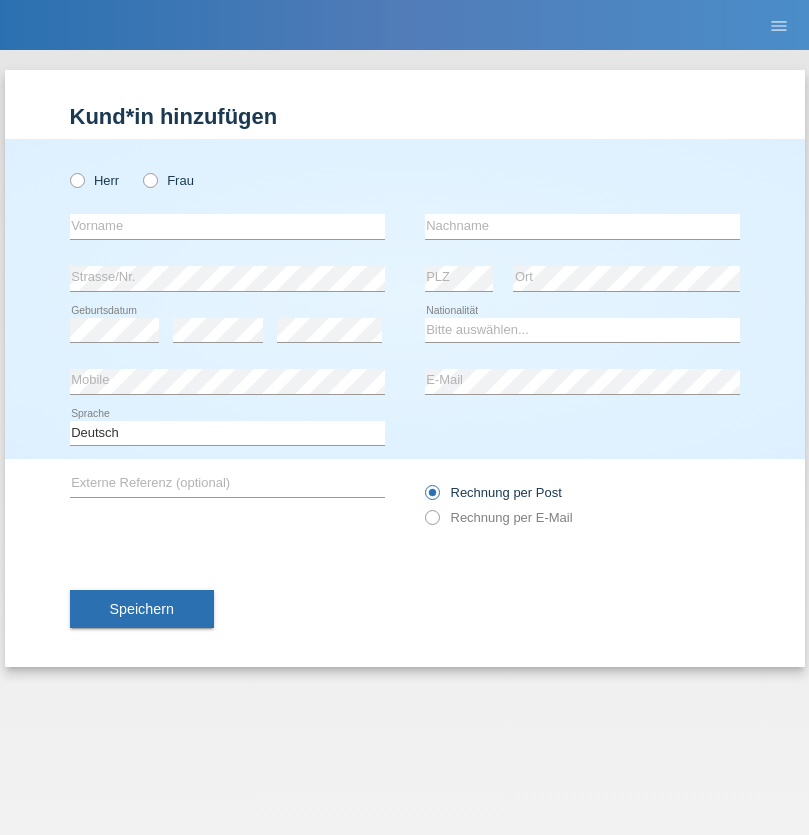 scroll, scrollTop: 0, scrollLeft: 0, axis: both 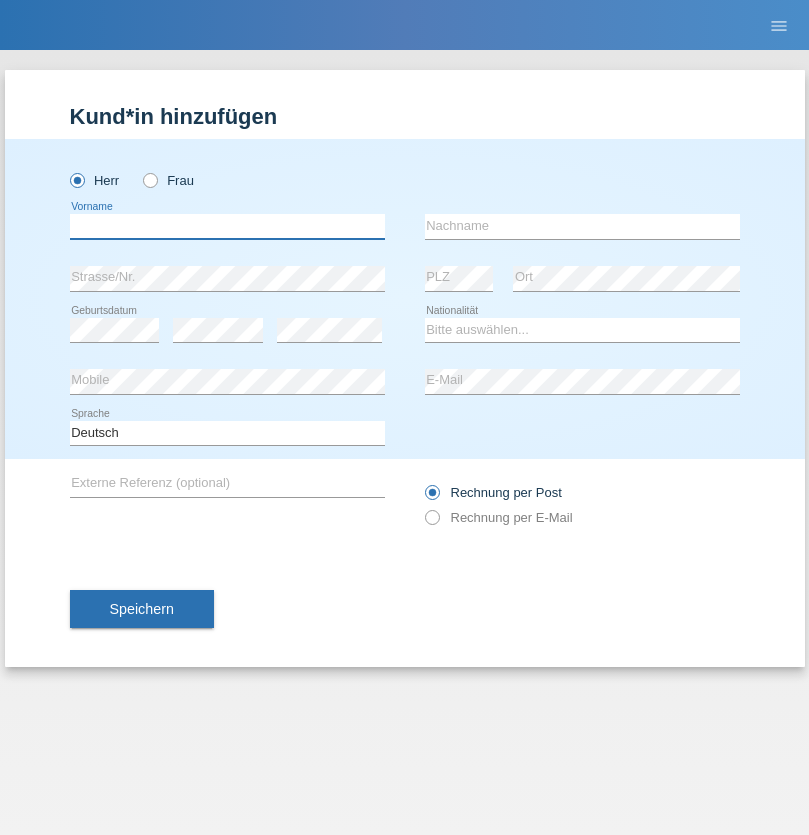 click at bounding box center (227, 226) 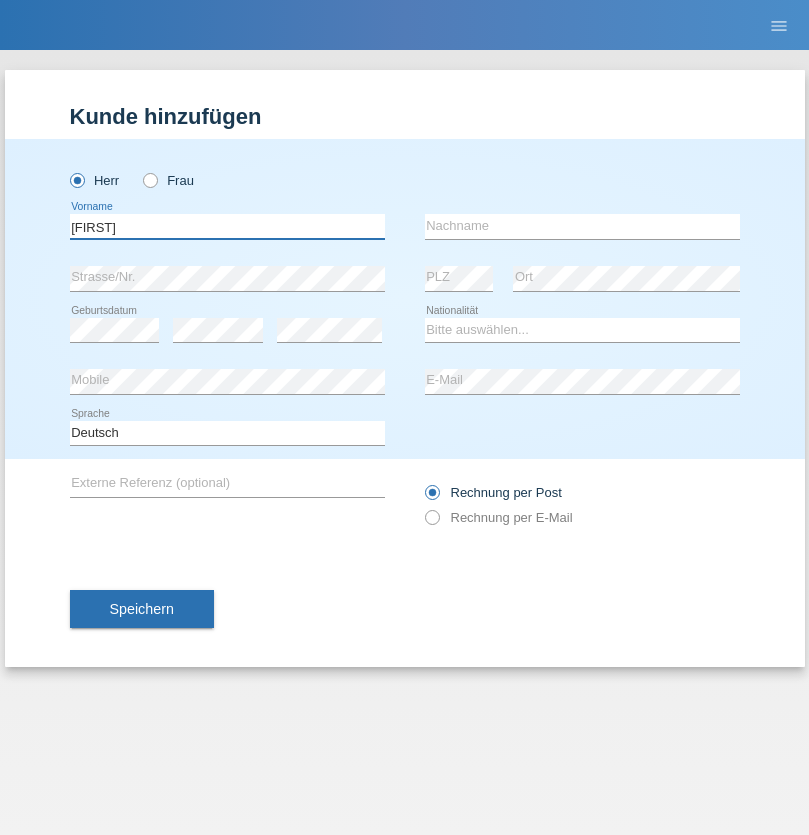 type on "[FIRST]" 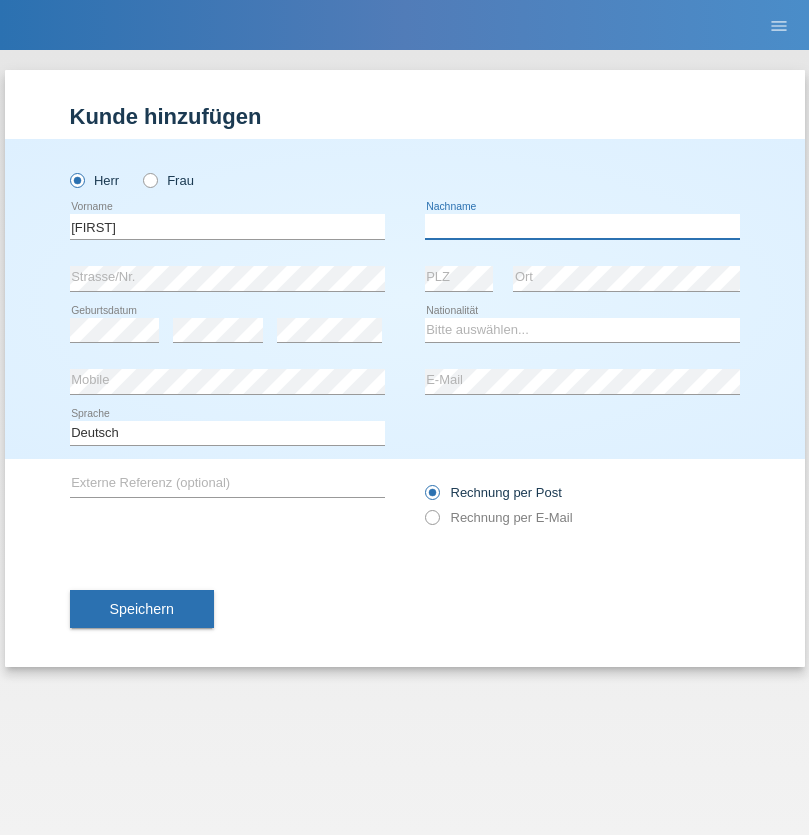 click at bounding box center (582, 226) 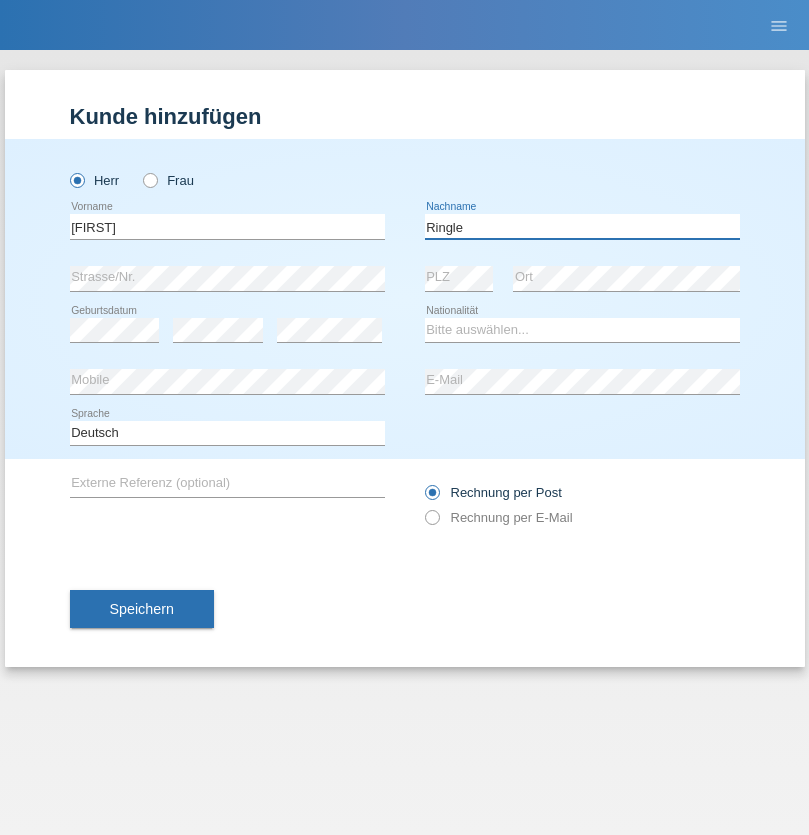 type on "Ringle" 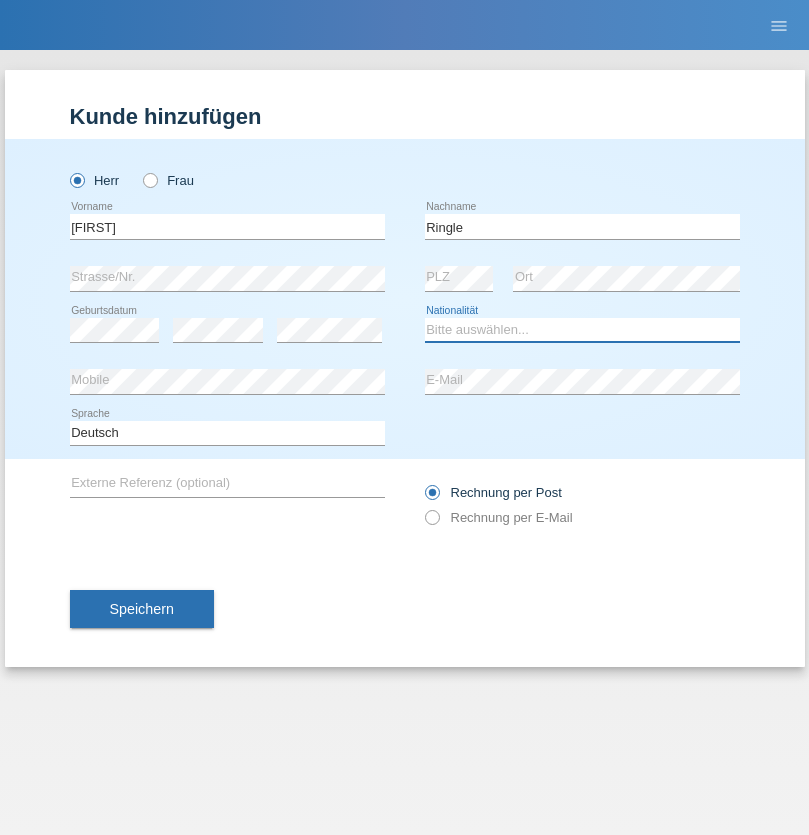 select on "DE" 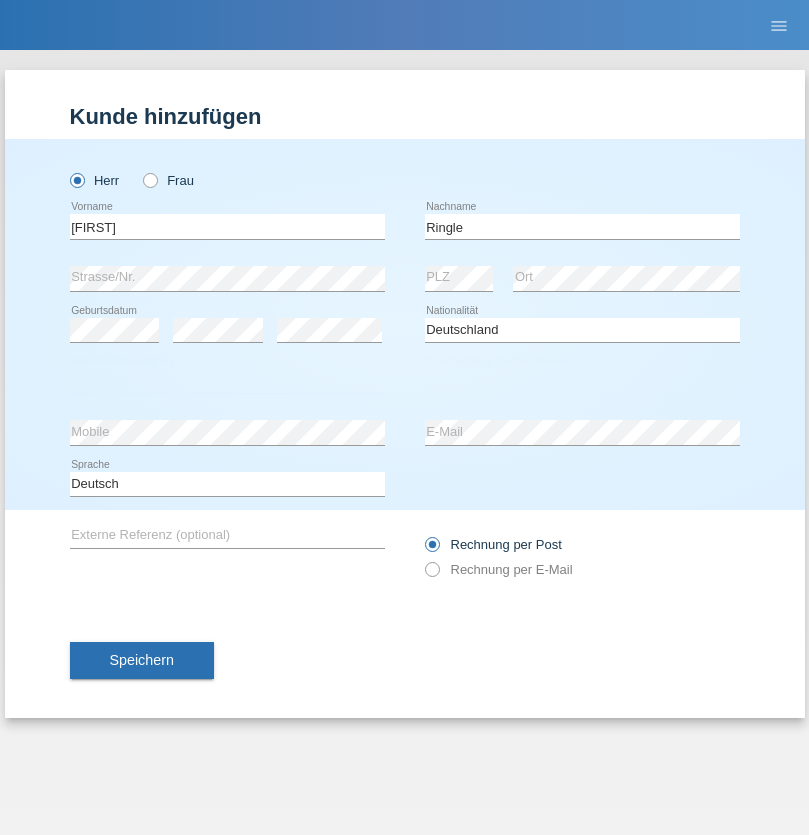 select on "C" 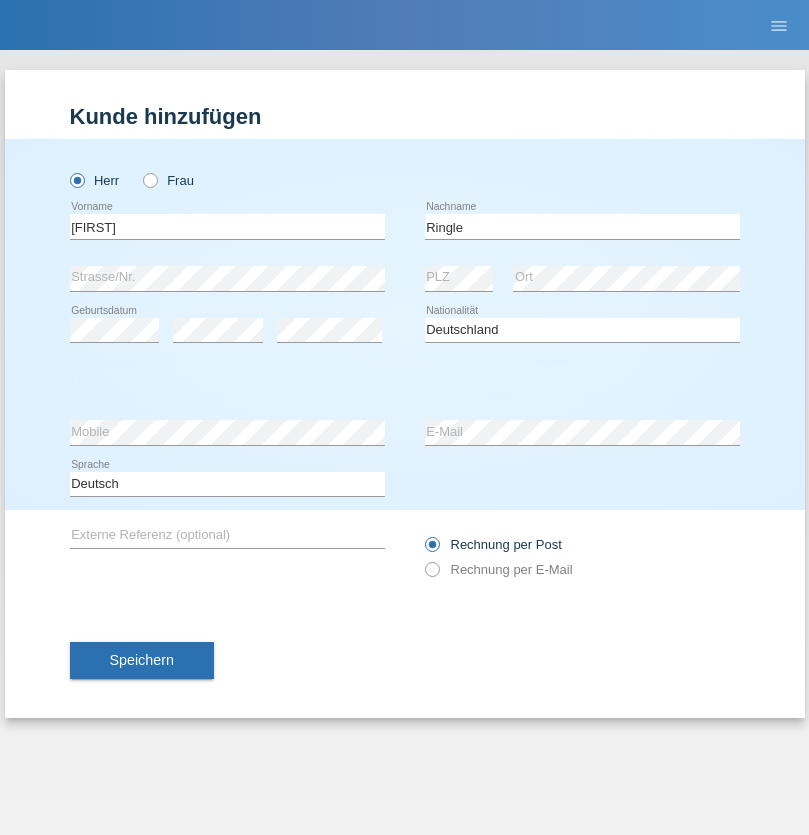 select on "06" 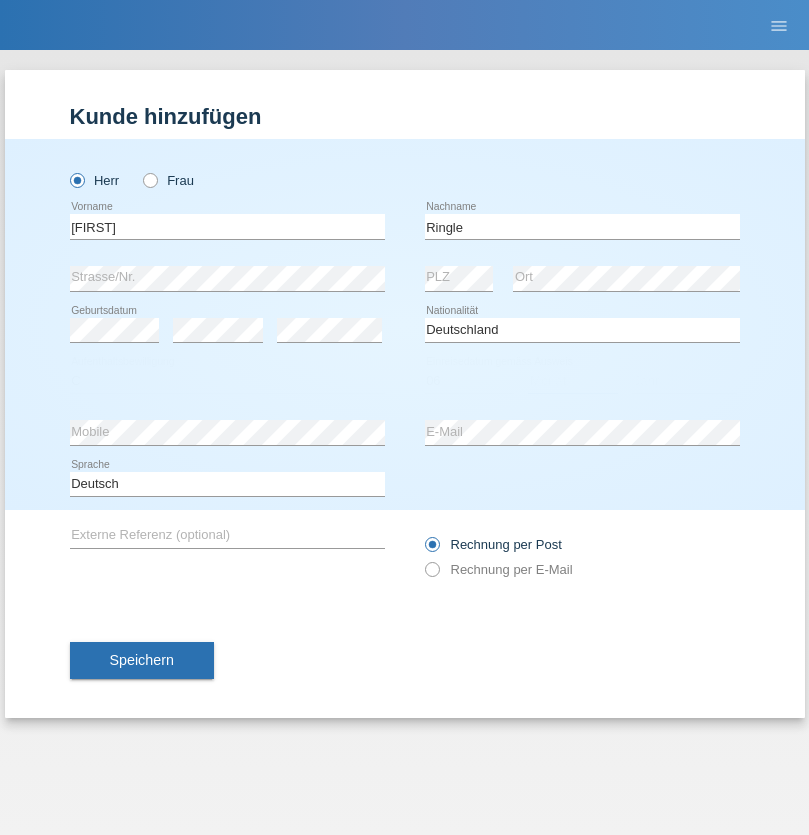 select on "01" 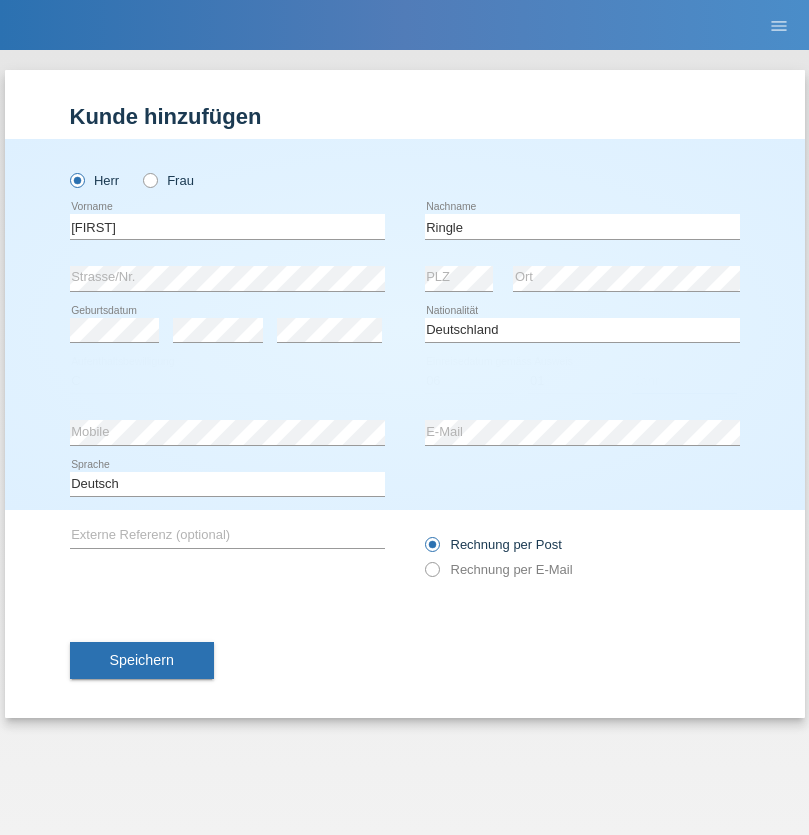 select on "2021" 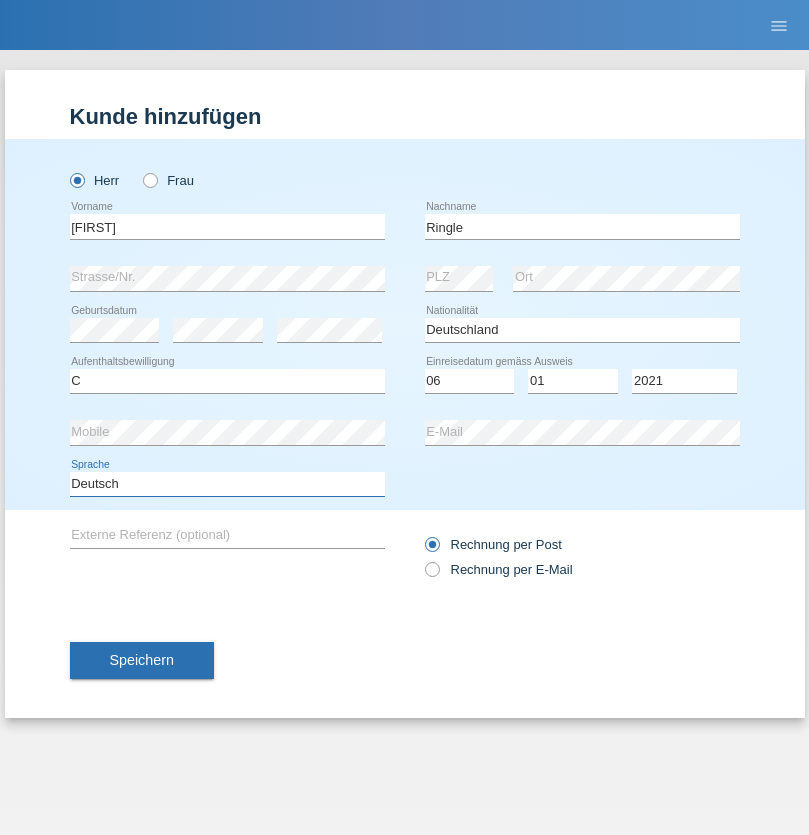 select on "en" 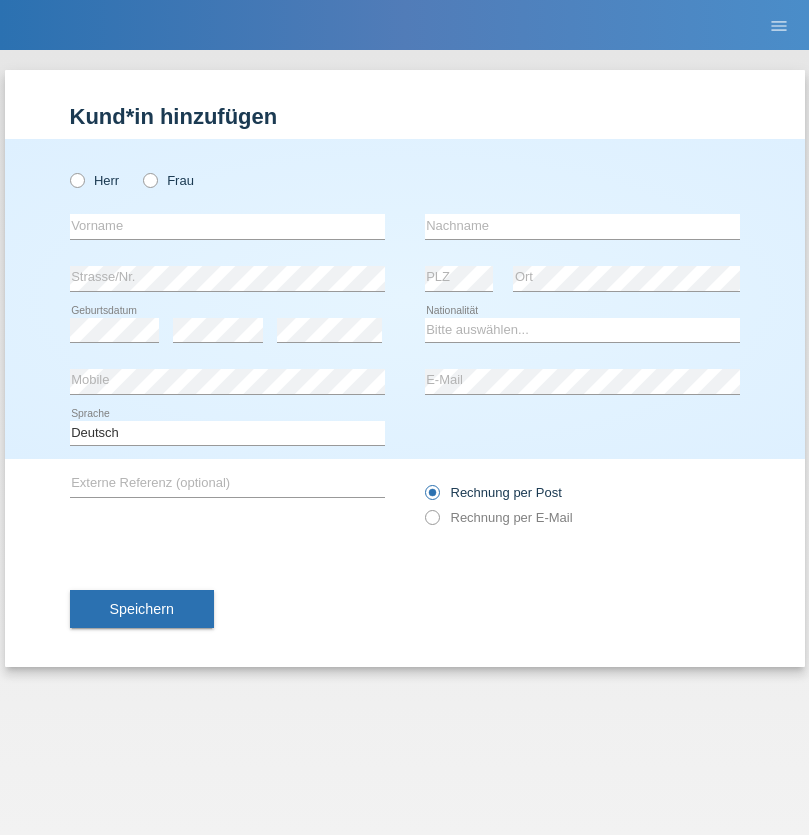 scroll, scrollTop: 0, scrollLeft: 0, axis: both 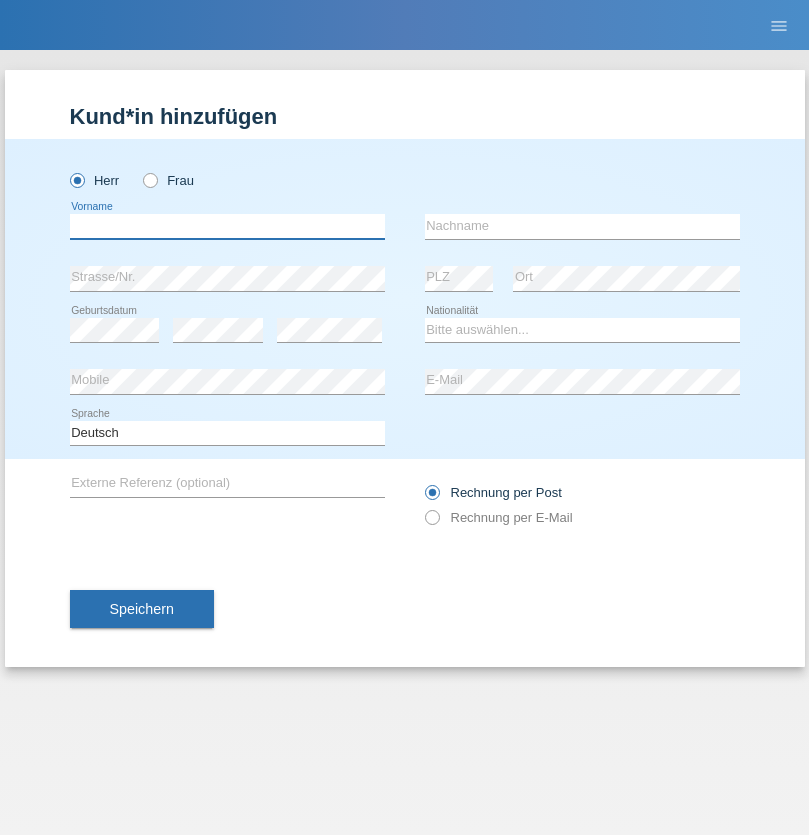click at bounding box center (227, 226) 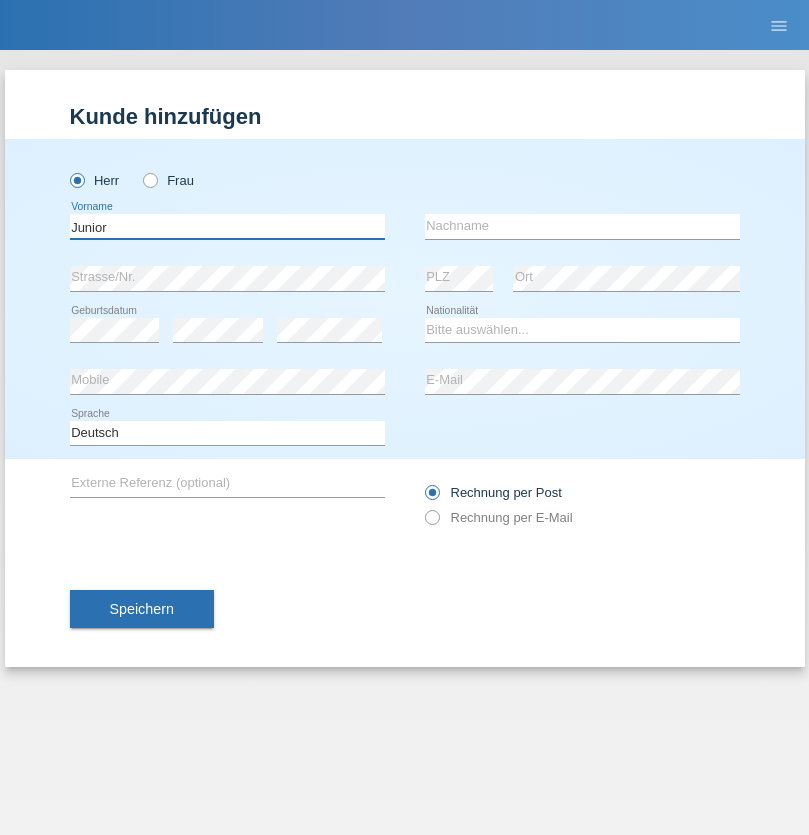 type on "Junior" 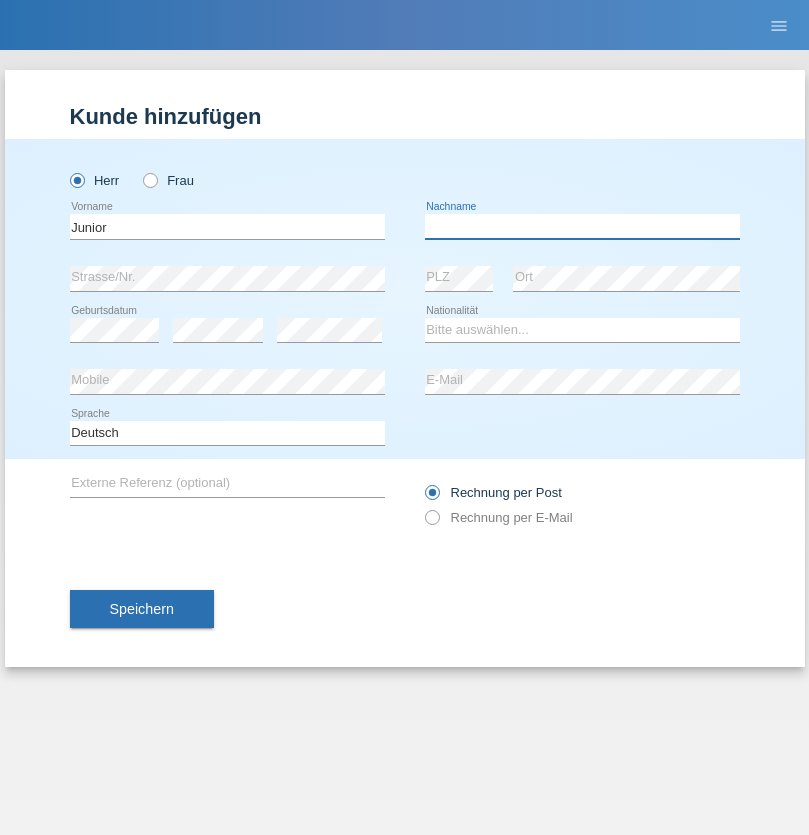 click at bounding box center (582, 226) 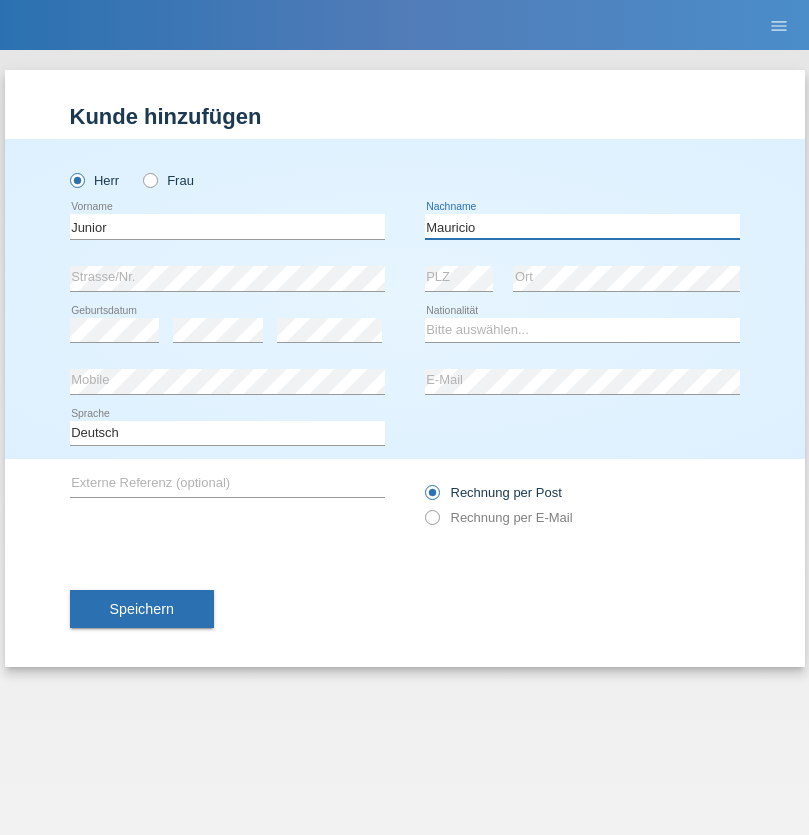 type on "Mauricio" 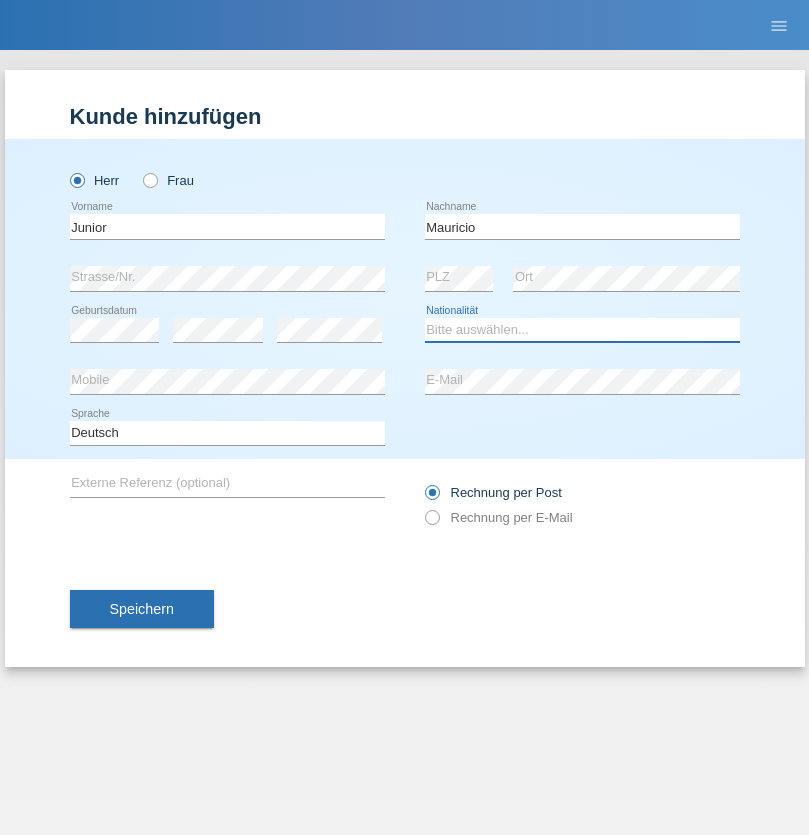 select on "CH" 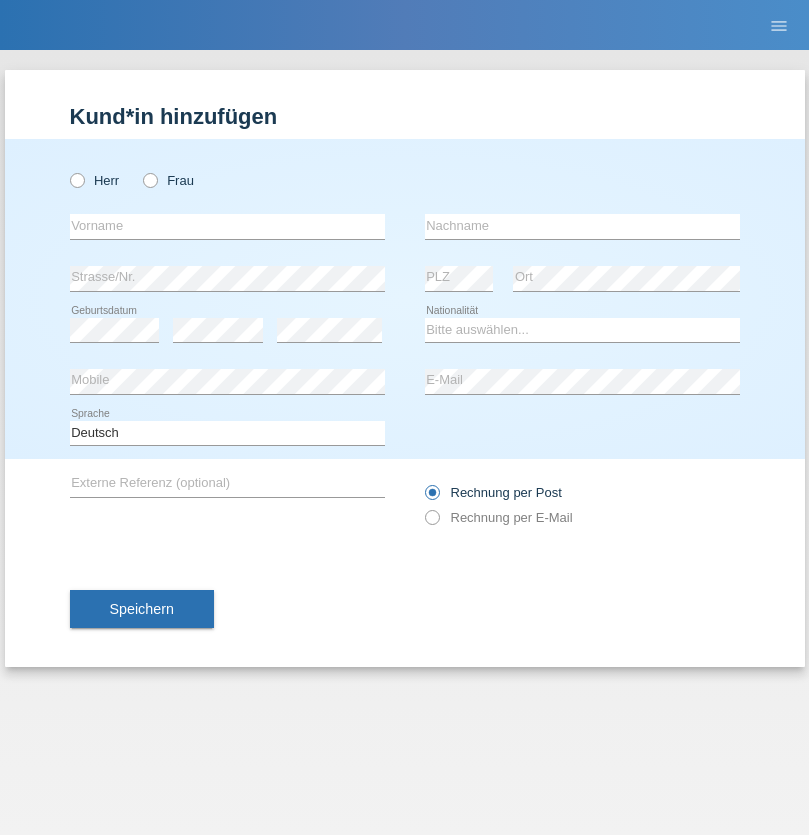 scroll, scrollTop: 0, scrollLeft: 0, axis: both 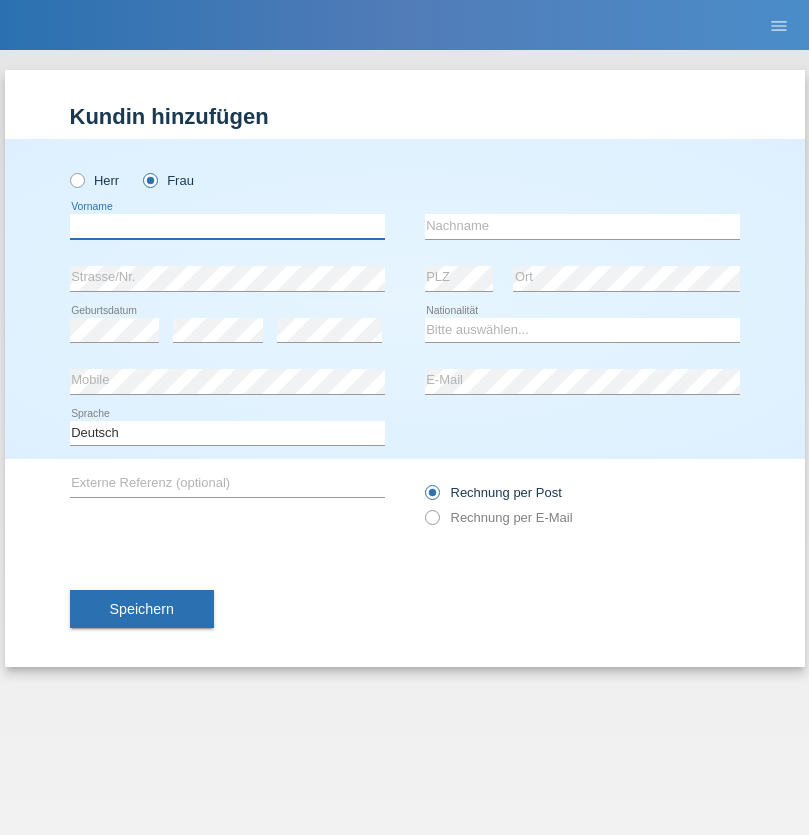 click at bounding box center [227, 226] 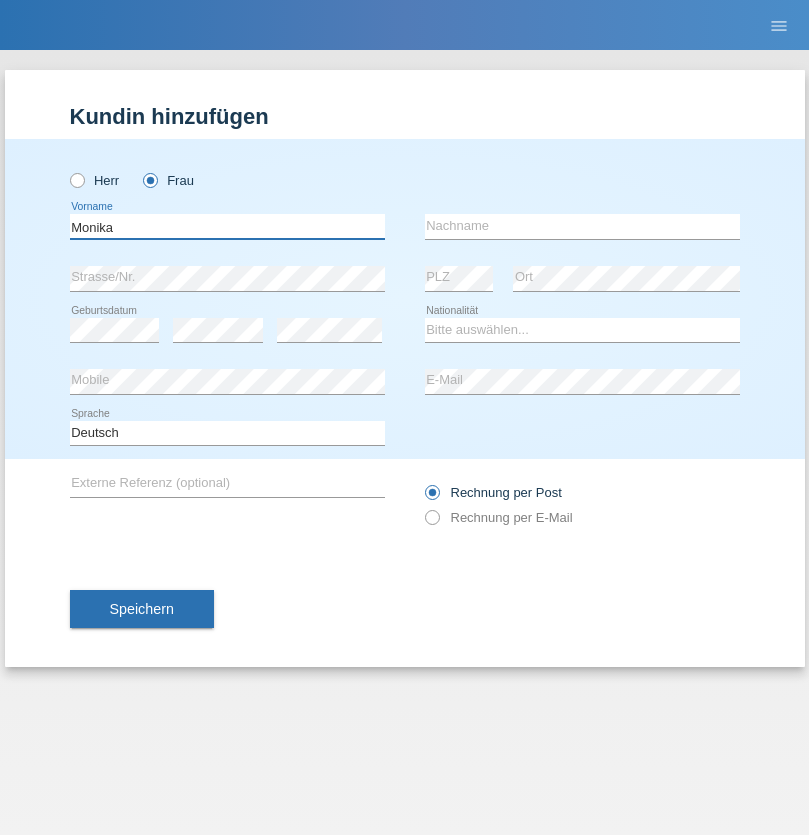 type on "Monika" 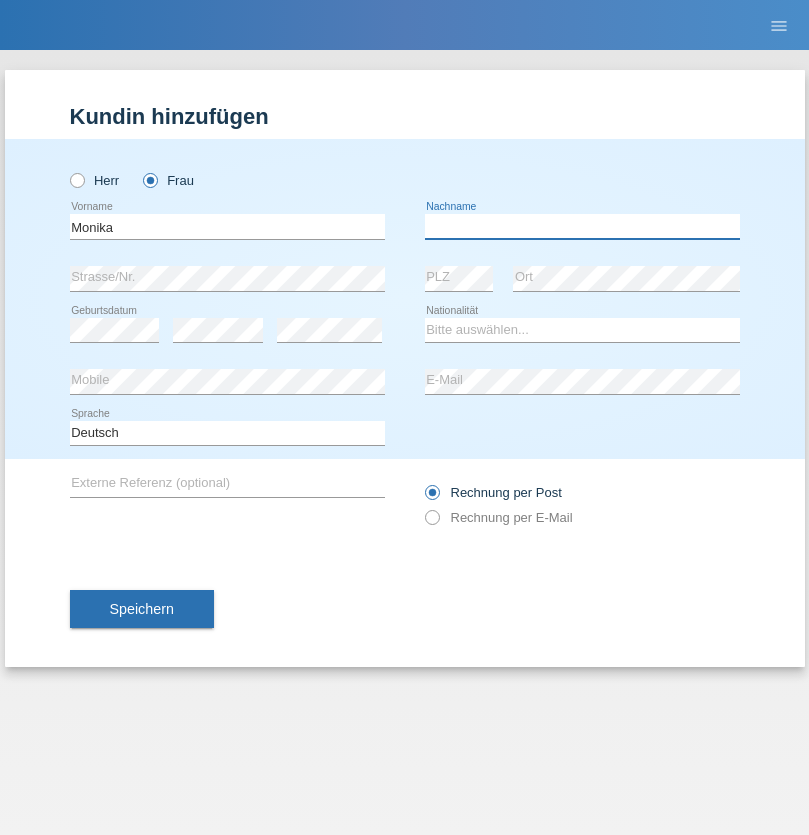 click at bounding box center [582, 226] 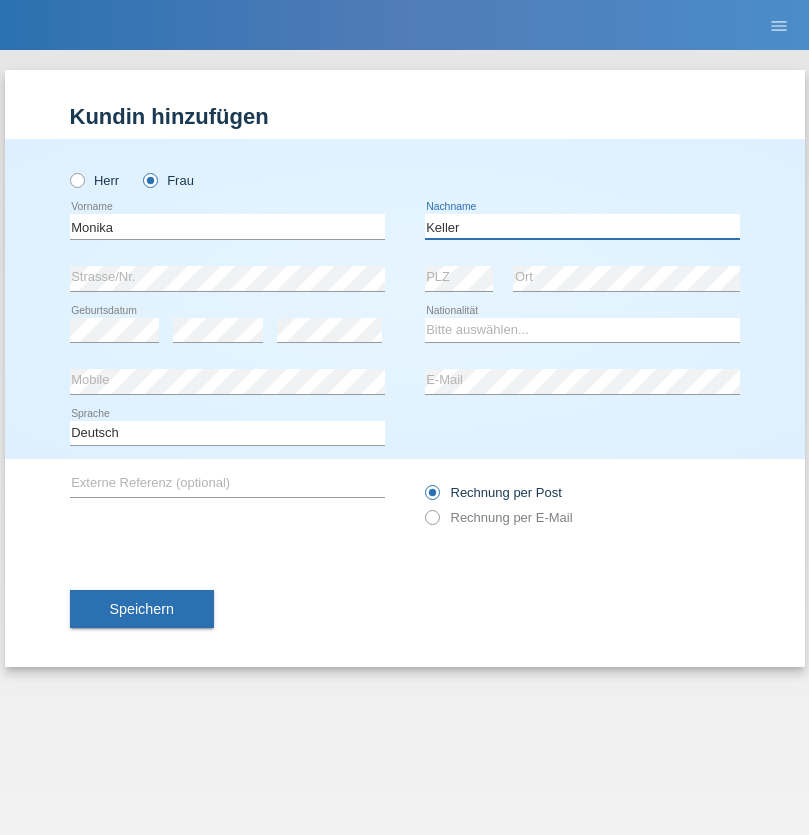 type on "Keller" 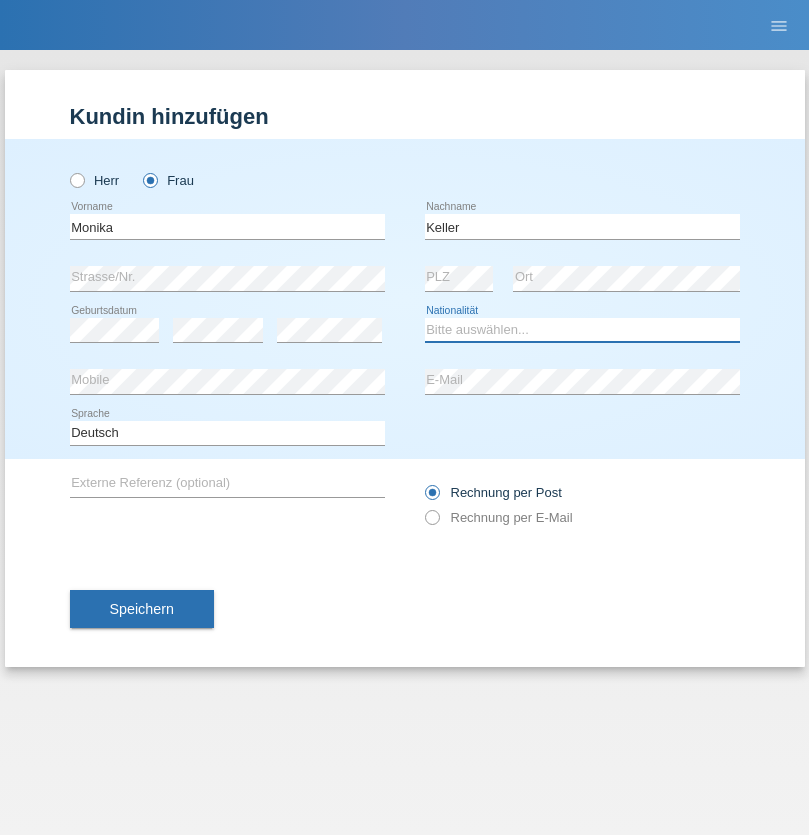select on "CH" 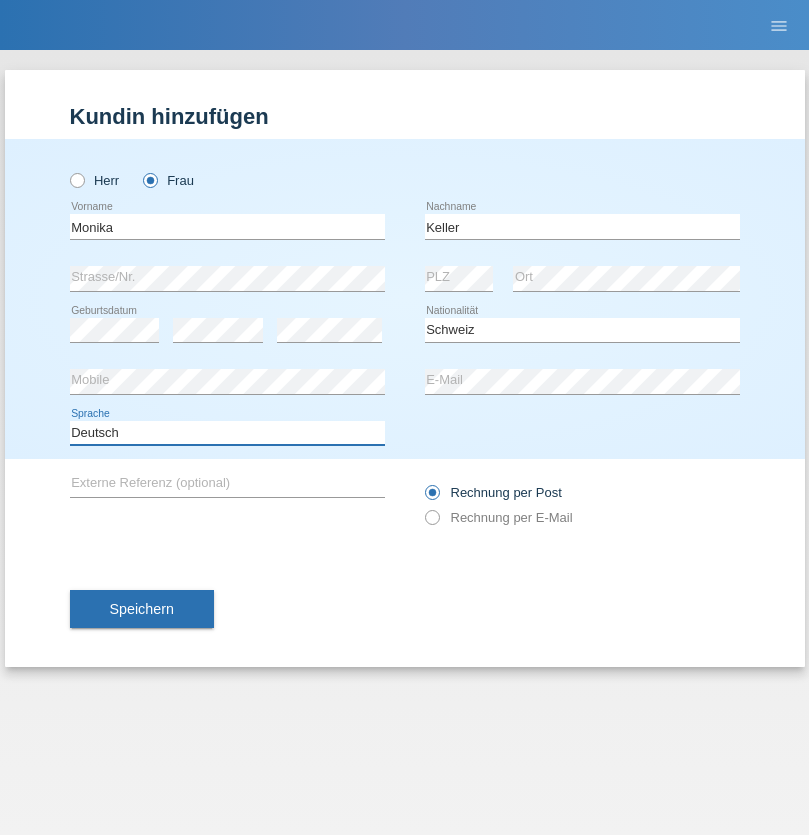 select on "en" 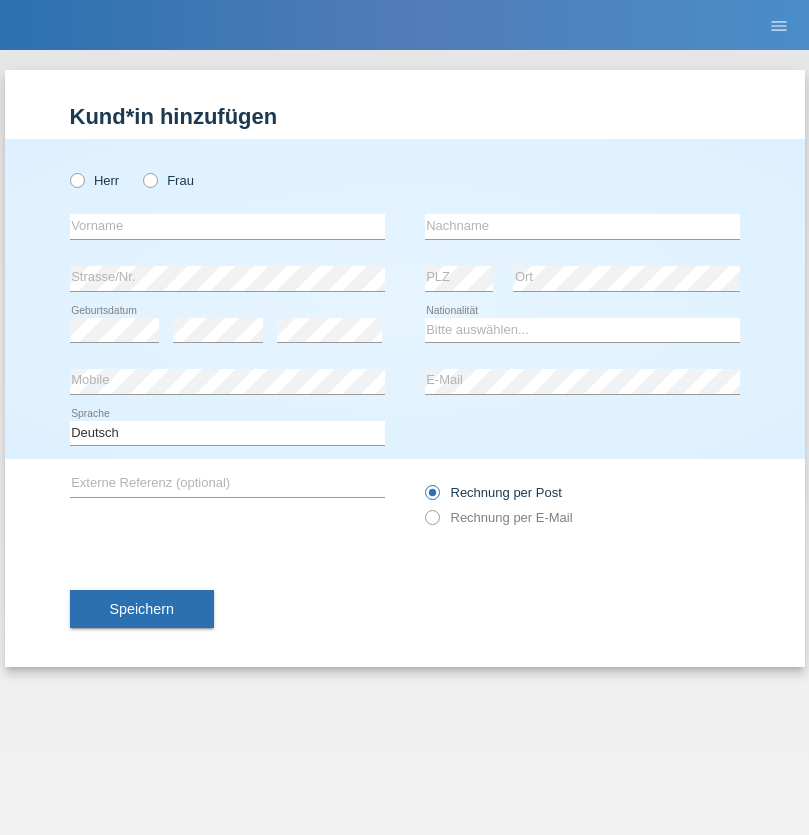 scroll, scrollTop: 0, scrollLeft: 0, axis: both 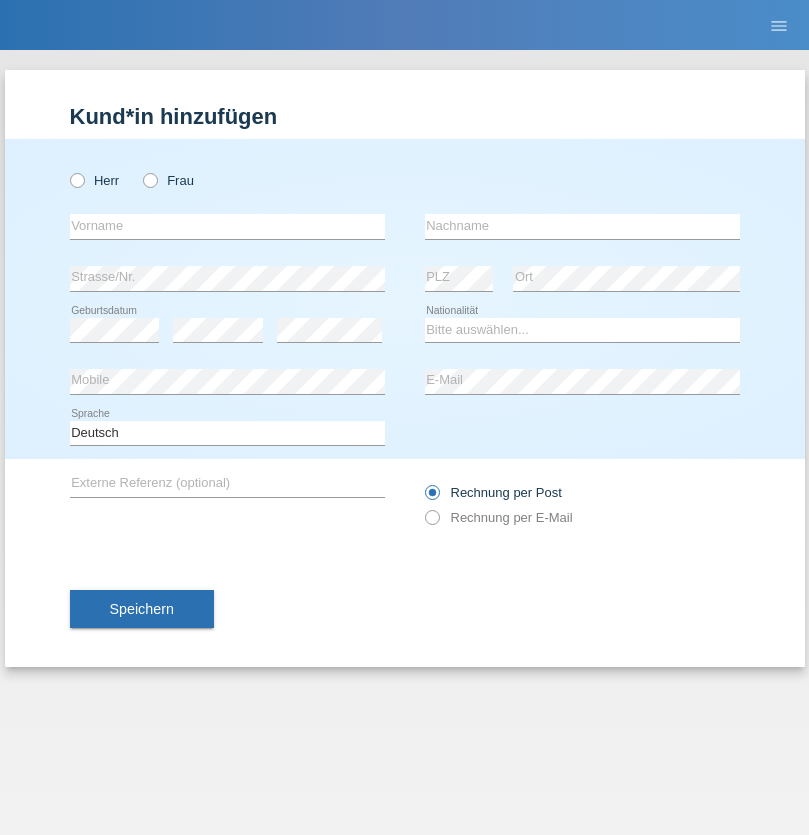 radio on "true" 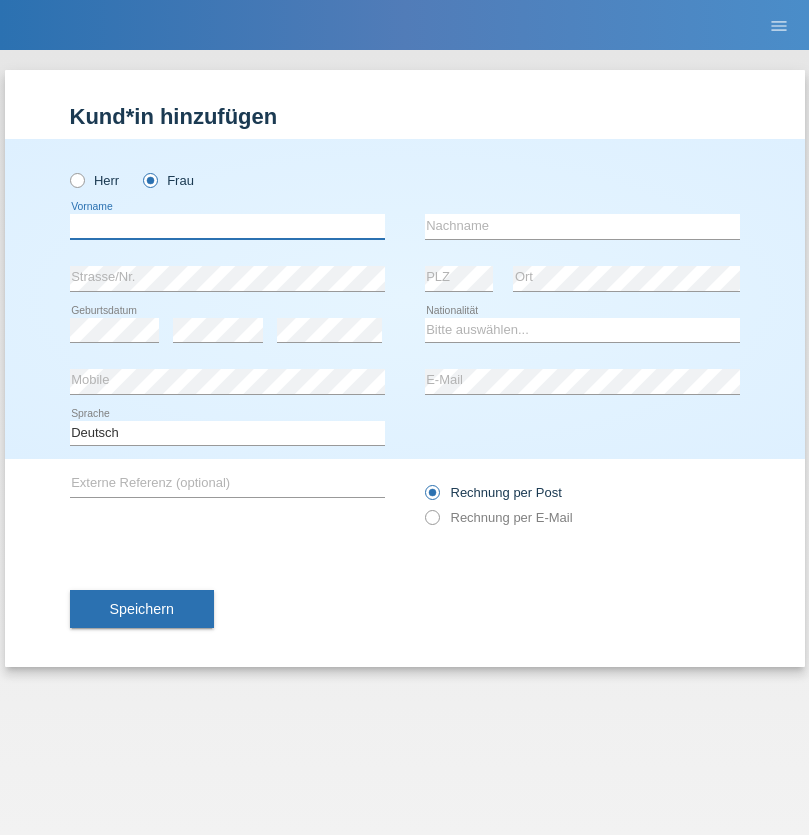 click at bounding box center (227, 226) 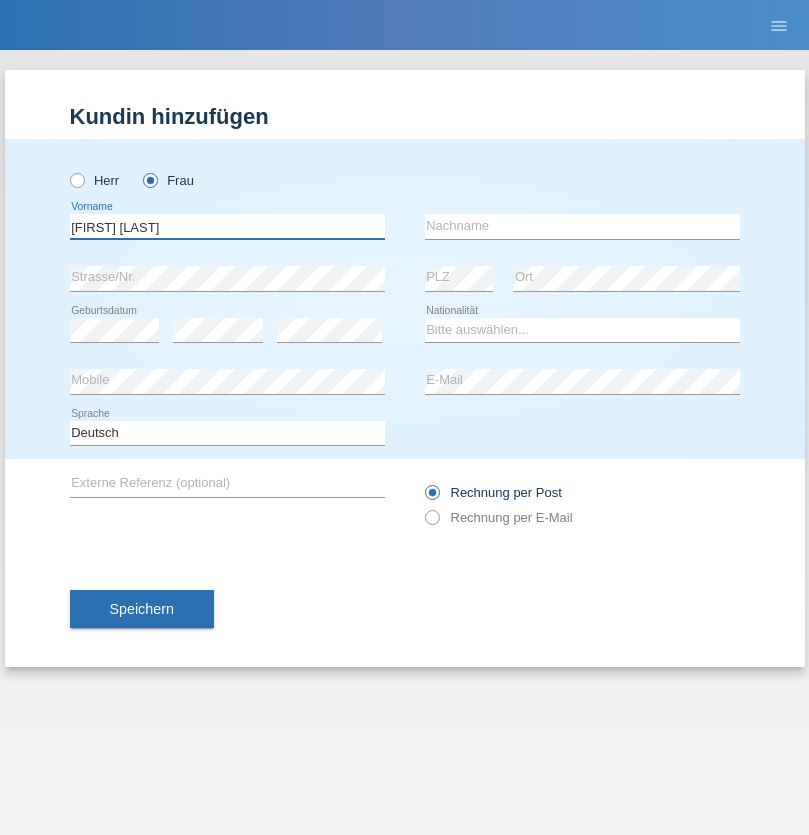 type on "[FIRST] [LAST]" 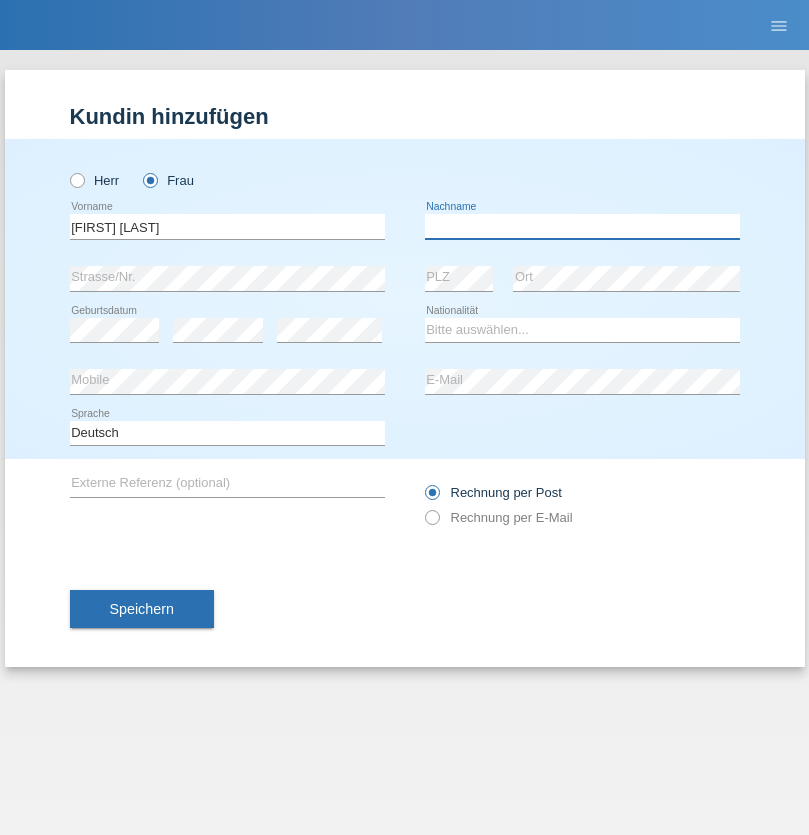 click at bounding box center (582, 226) 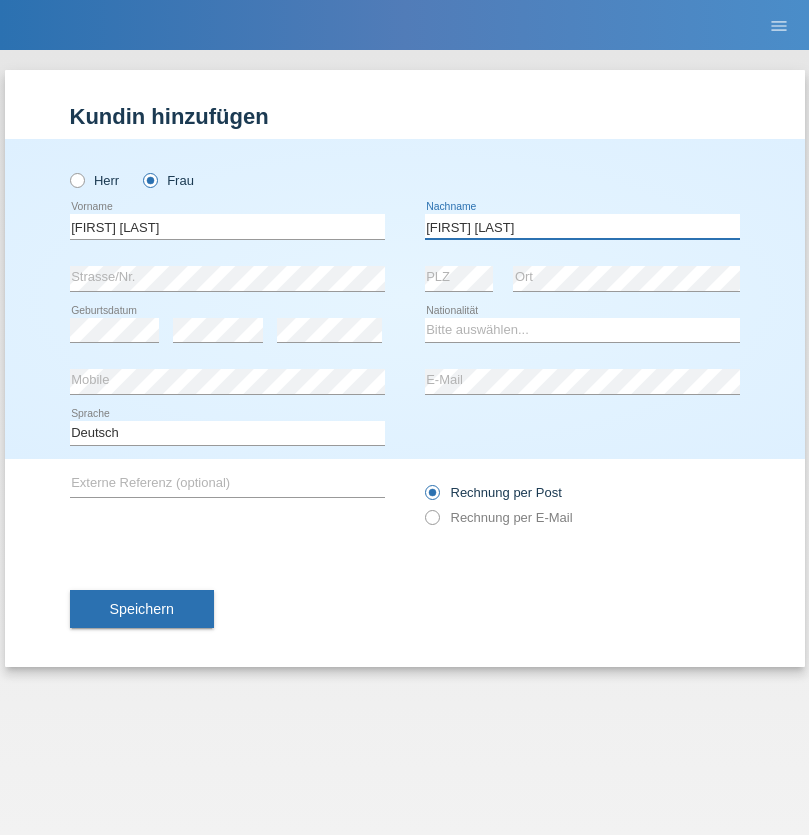 type on "[FIRST] [LAST]" 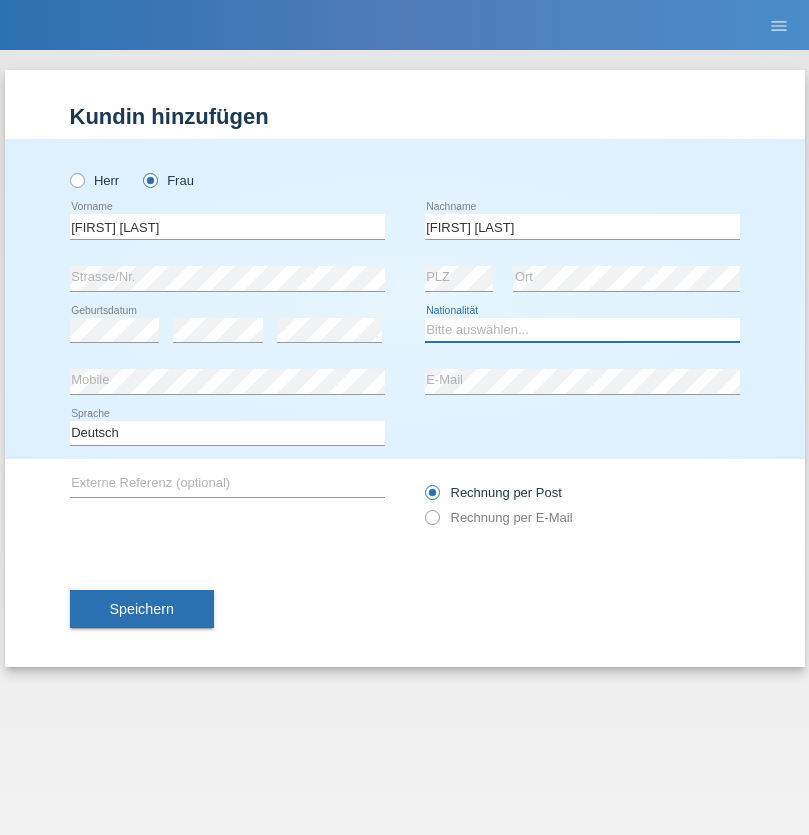 select on "CH" 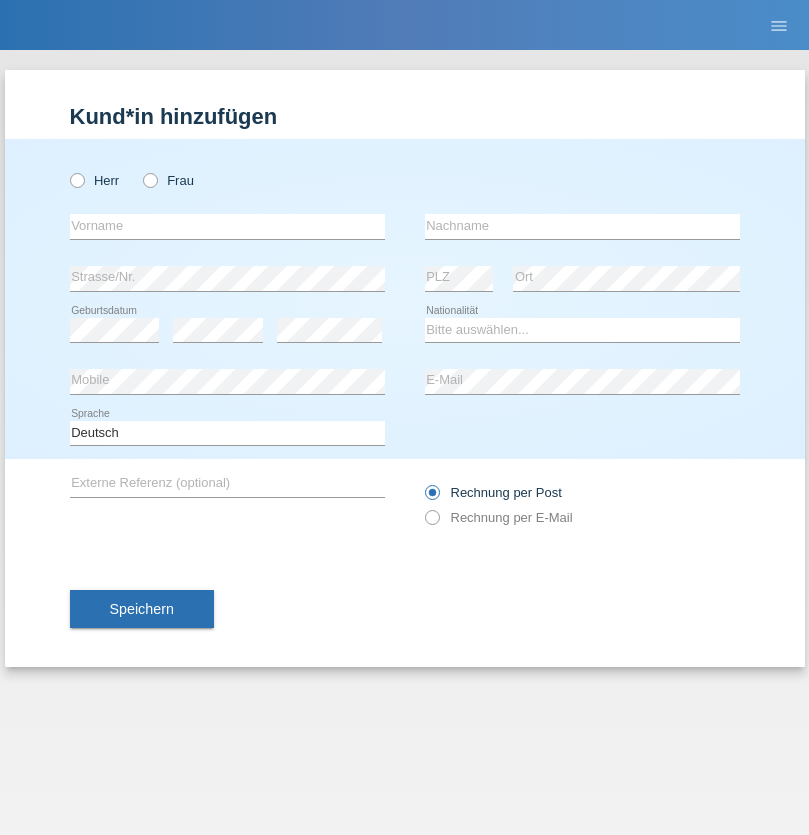 scroll, scrollTop: 0, scrollLeft: 0, axis: both 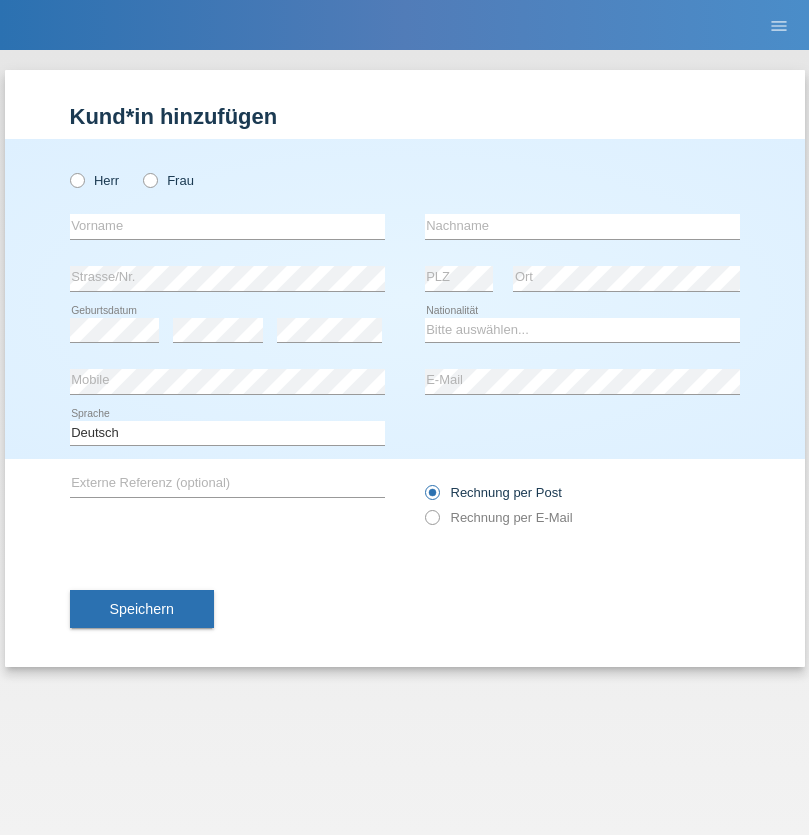 radio on "true" 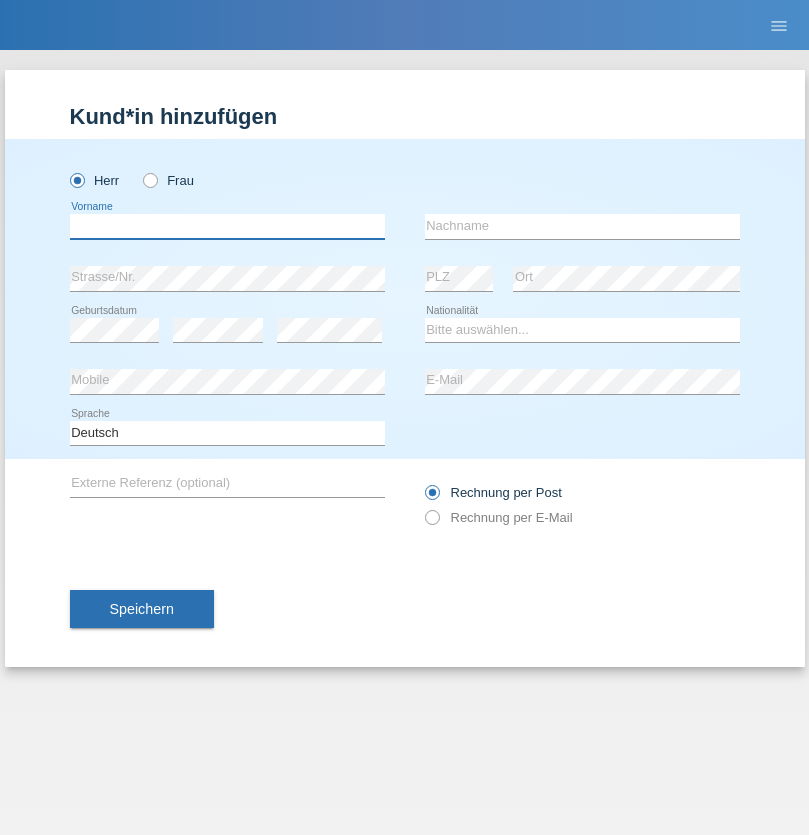click at bounding box center [227, 226] 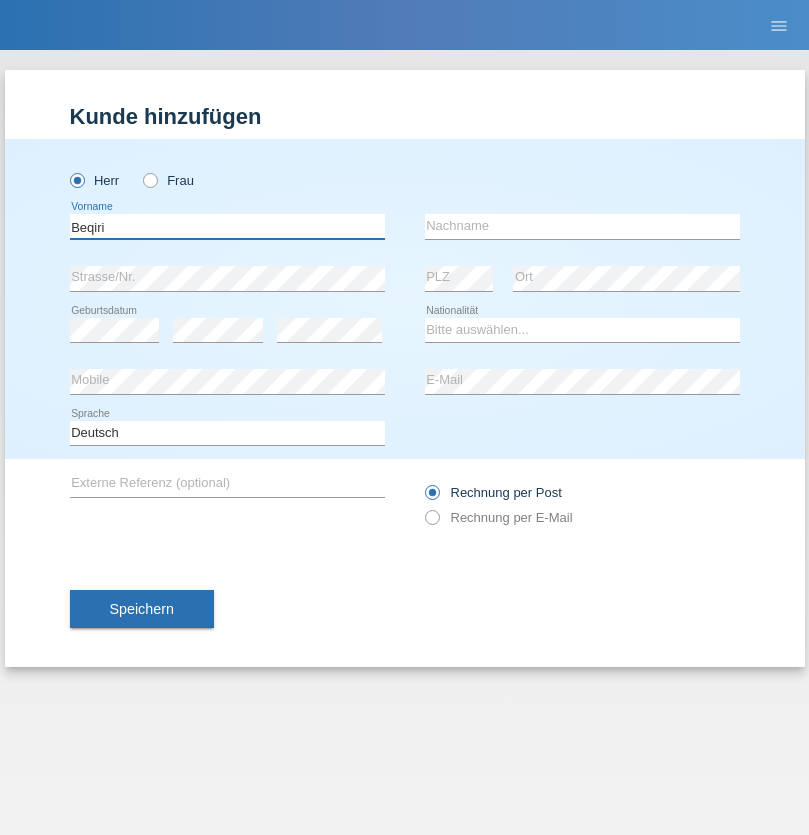 type on "Beqiri" 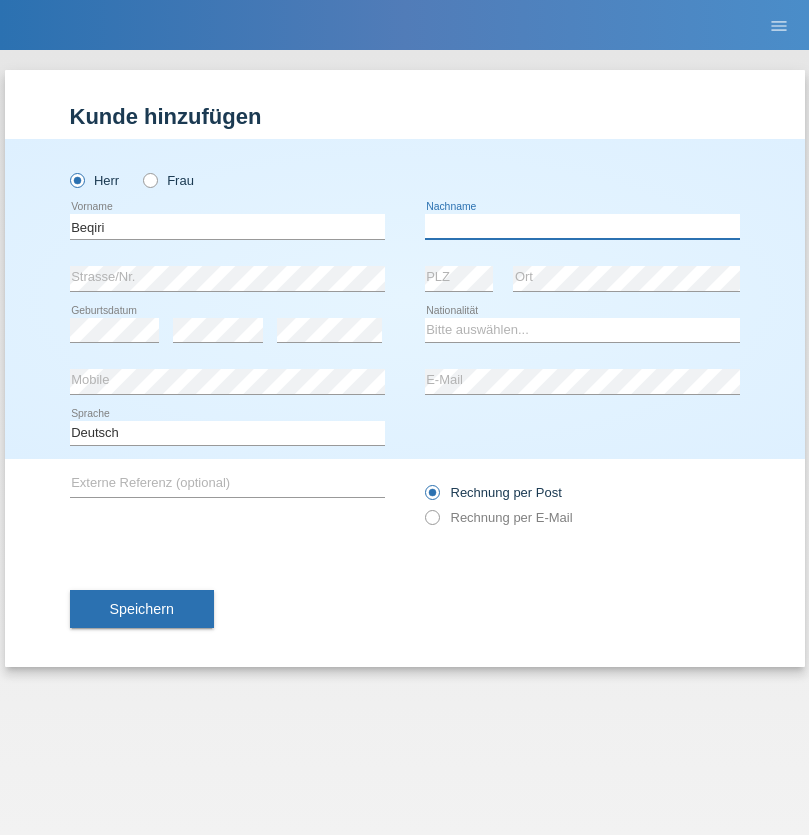 click at bounding box center (582, 226) 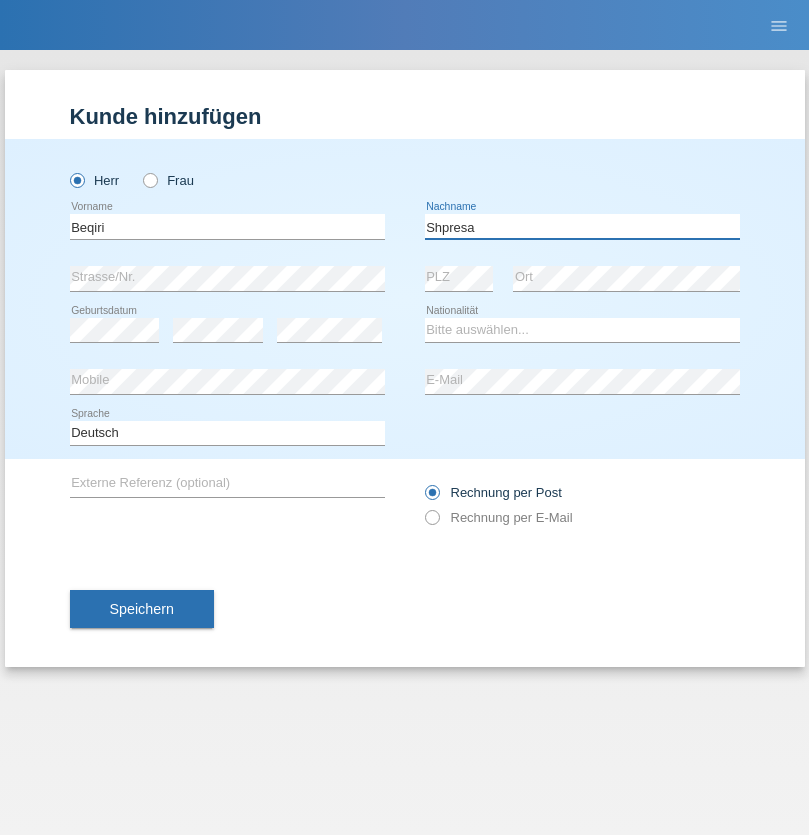 type on "Shpresa" 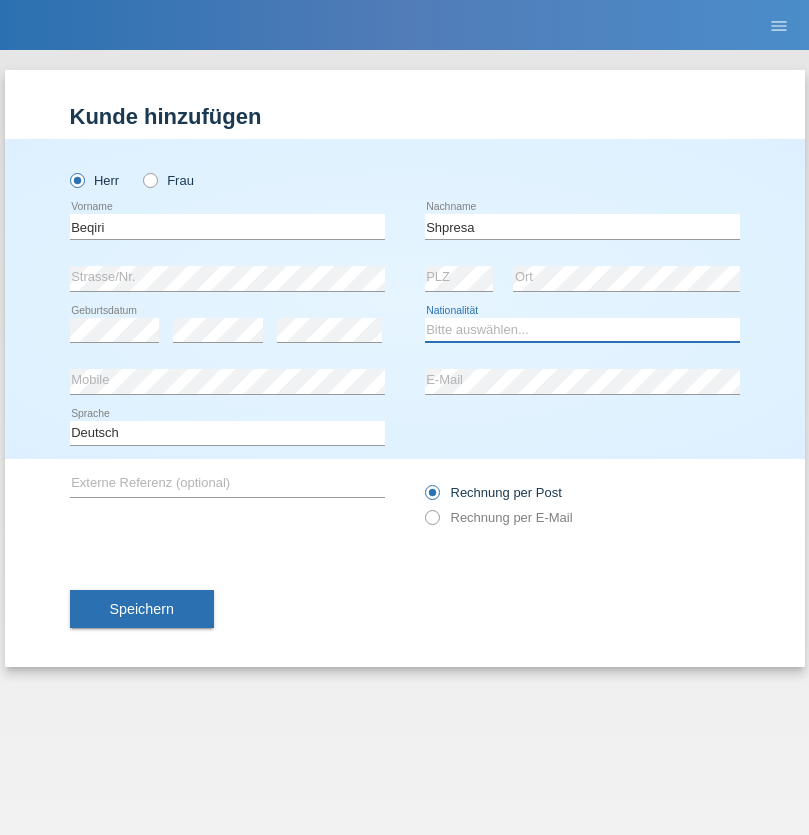 select on "XK" 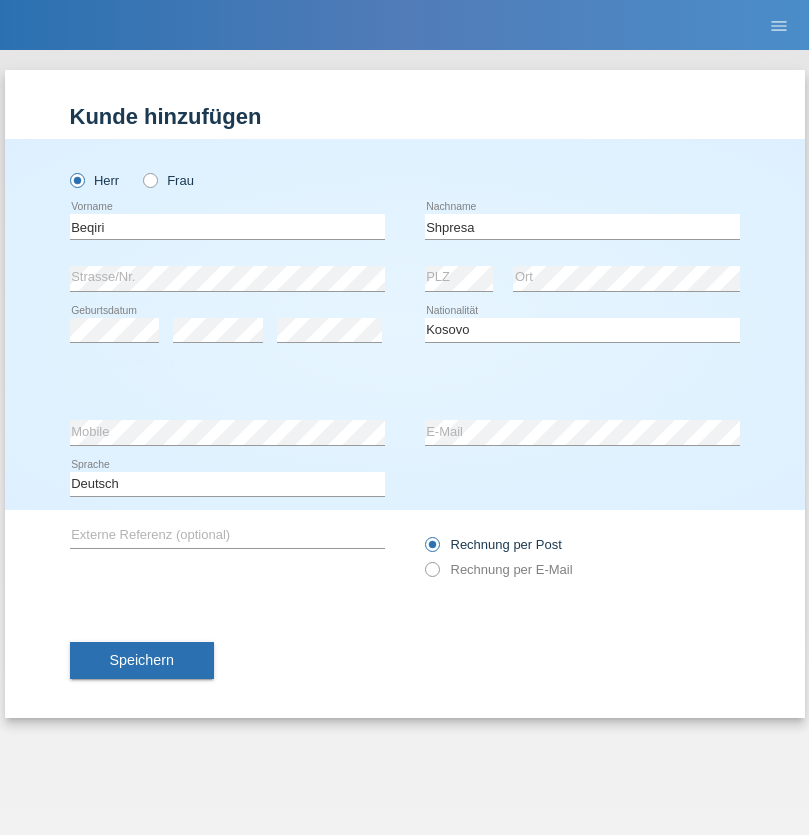 select on "C" 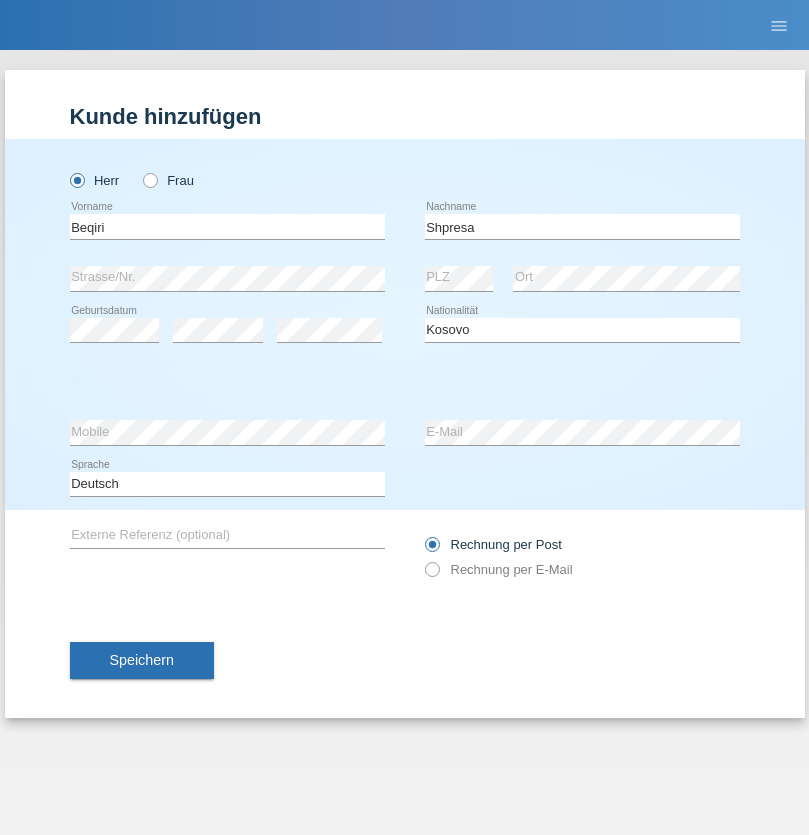 select on "08" 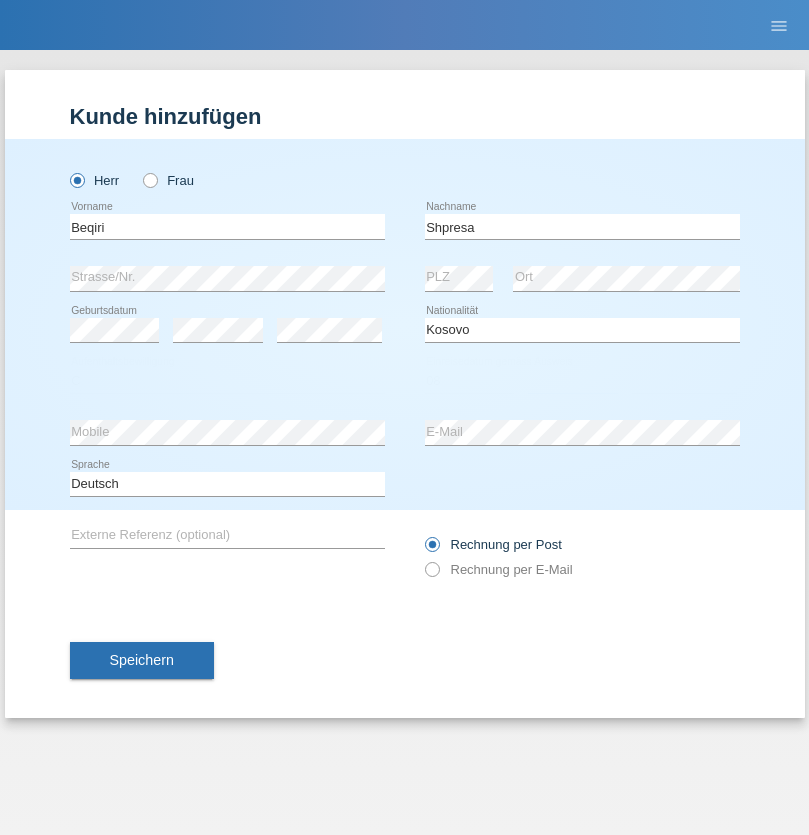 select on "02" 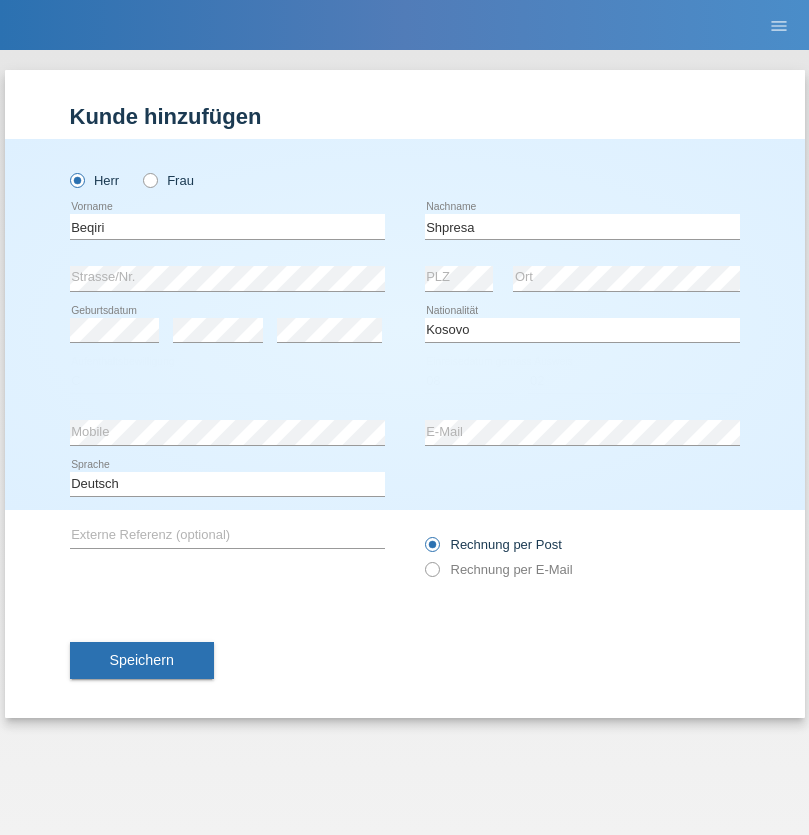 select on "1979" 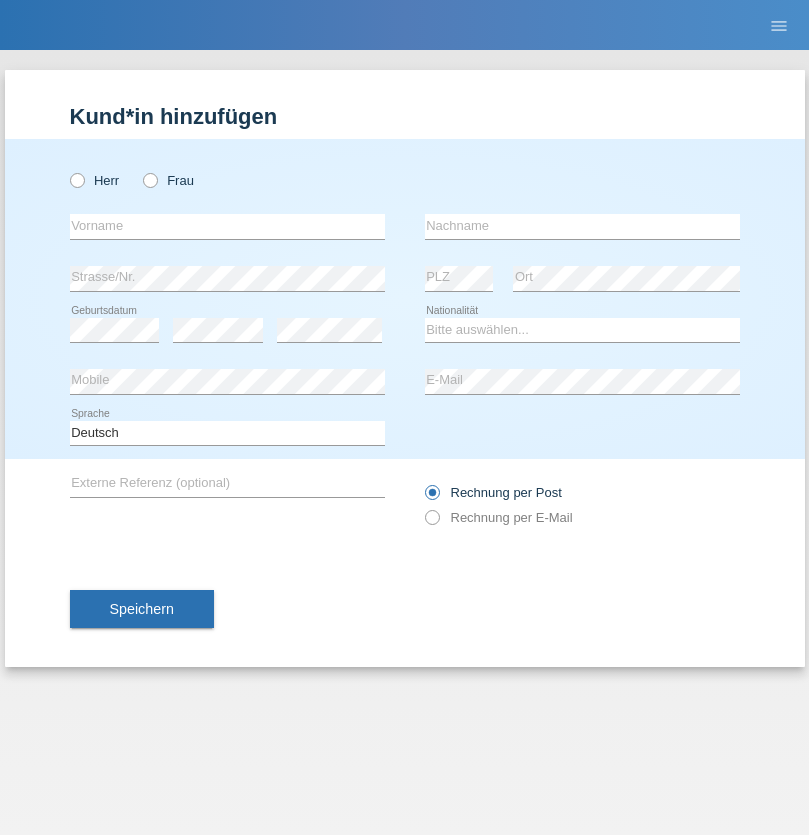 scroll, scrollTop: 0, scrollLeft: 0, axis: both 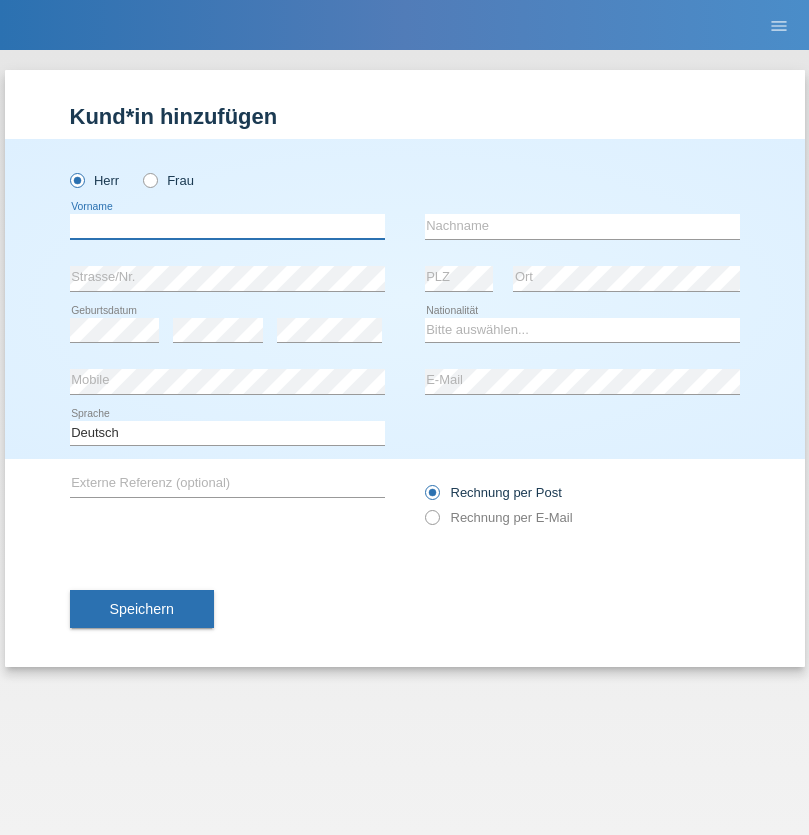 click at bounding box center (227, 226) 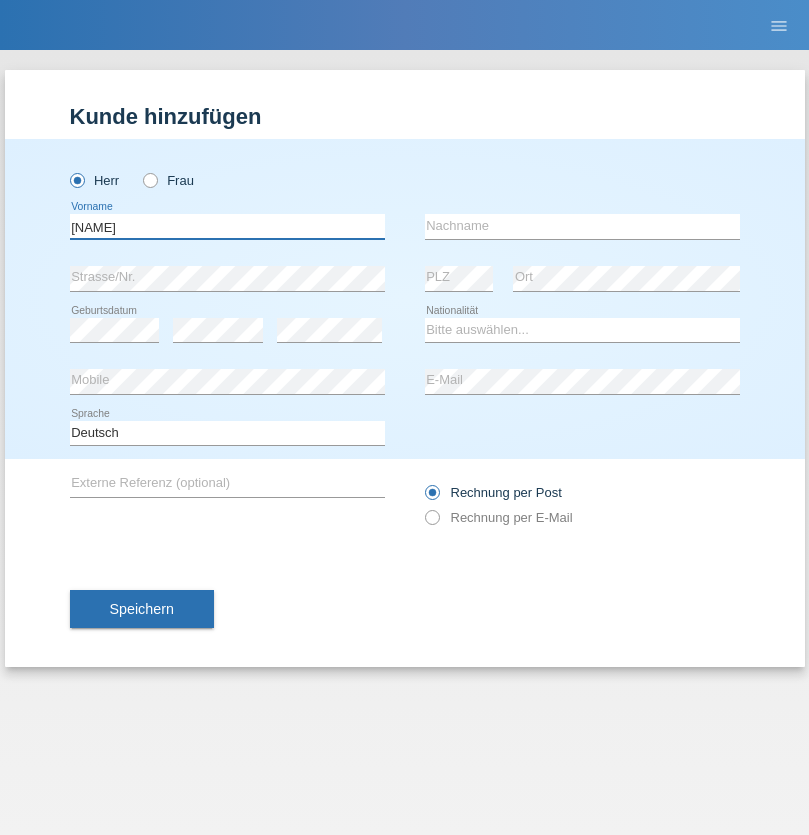 type on "[NAME]" 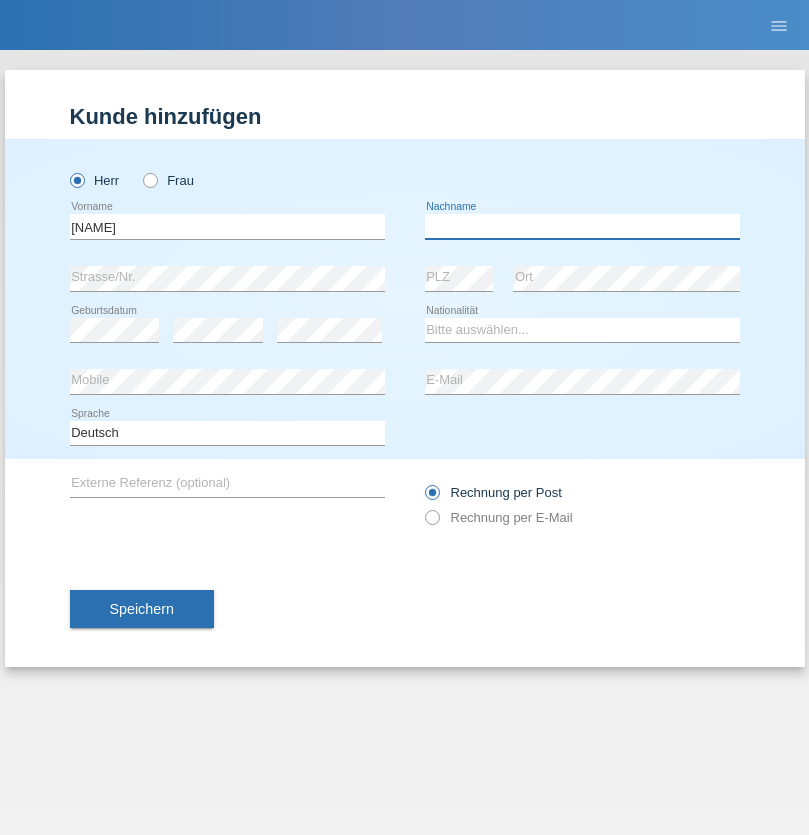click at bounding box center [582, 226] 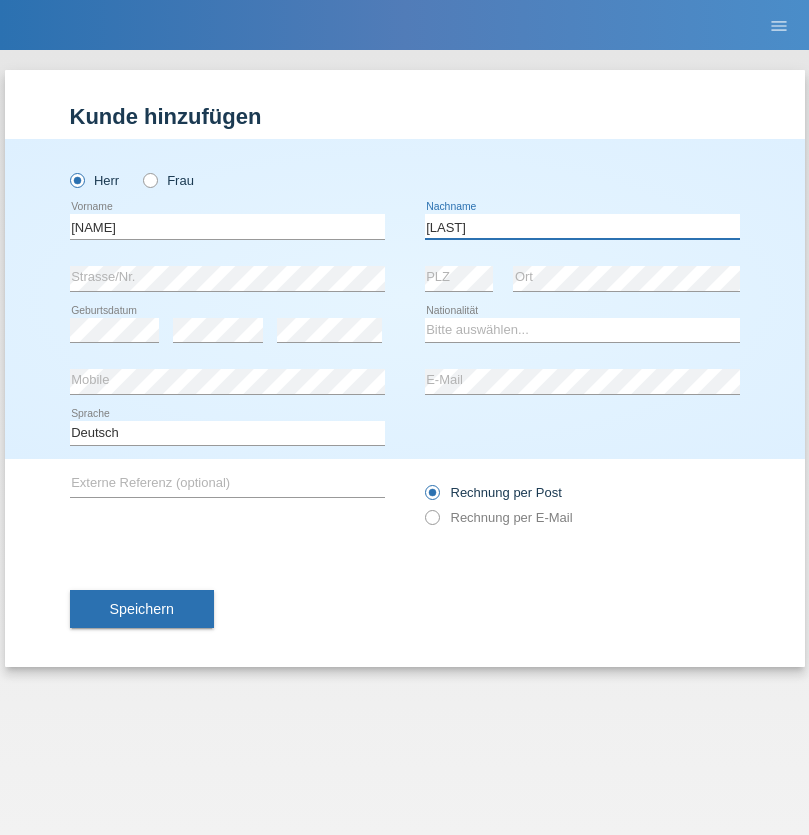 type on "[LAST]" 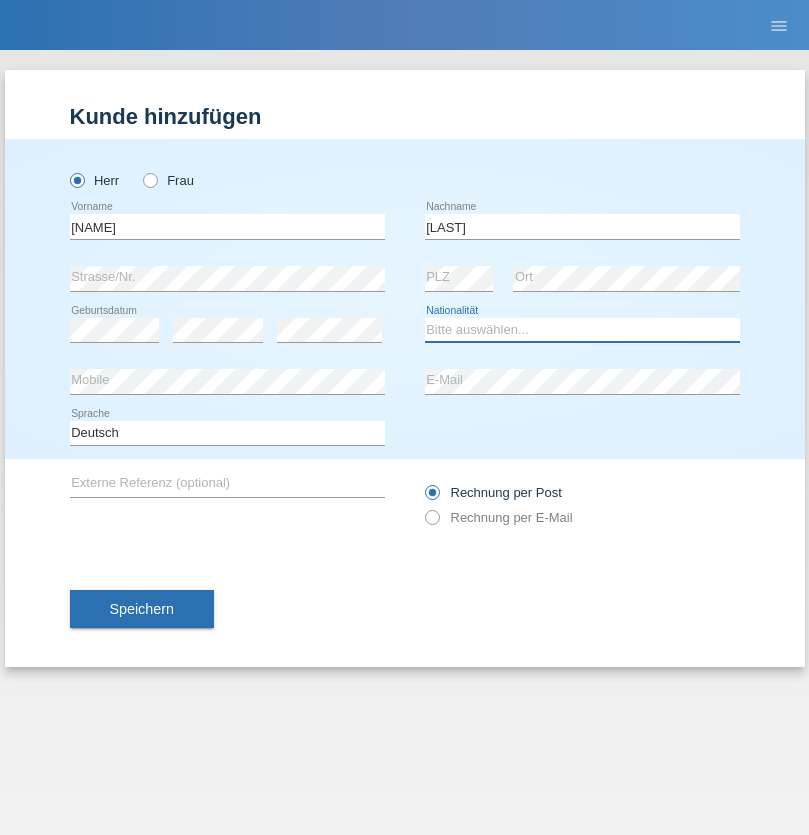 select on "CH" 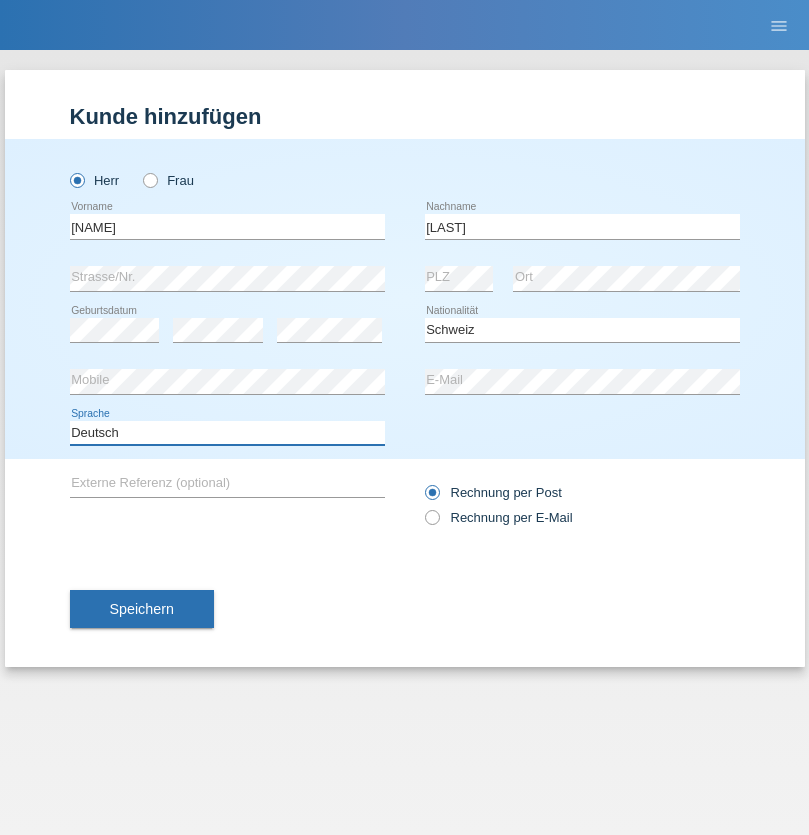 select on "en" 